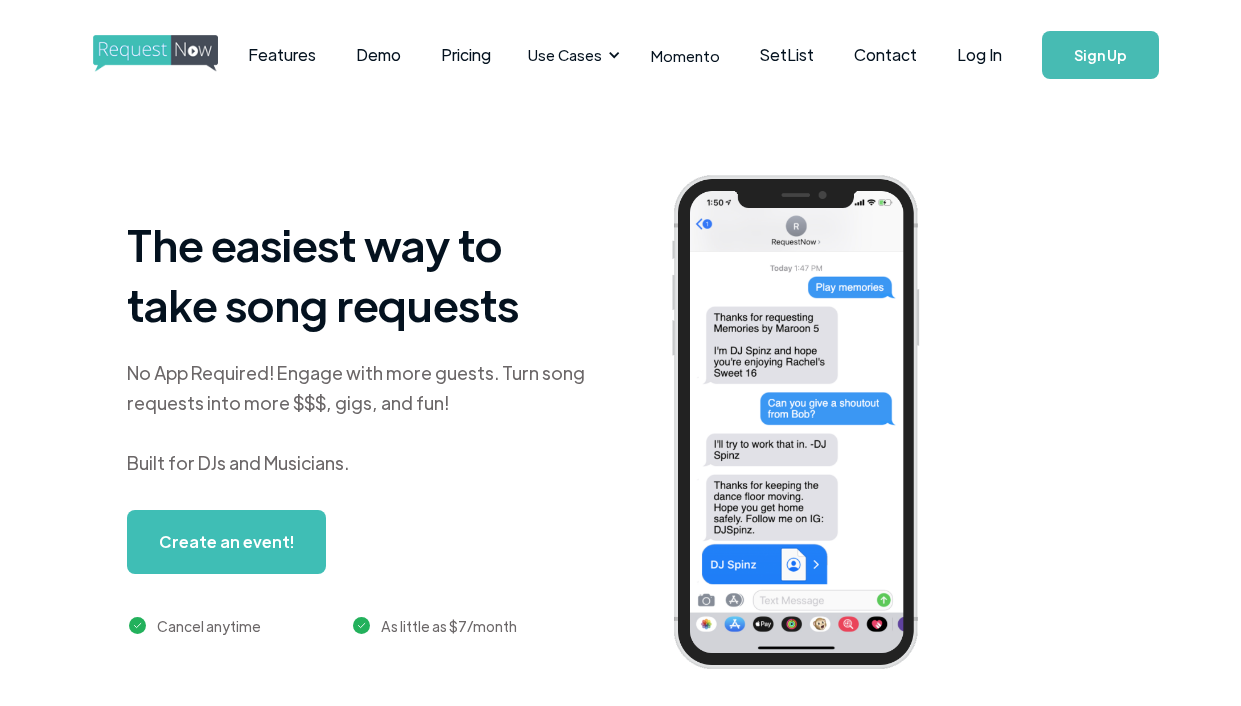 scroll, scrollTop: 0, scrollLeft: 0, axis: both 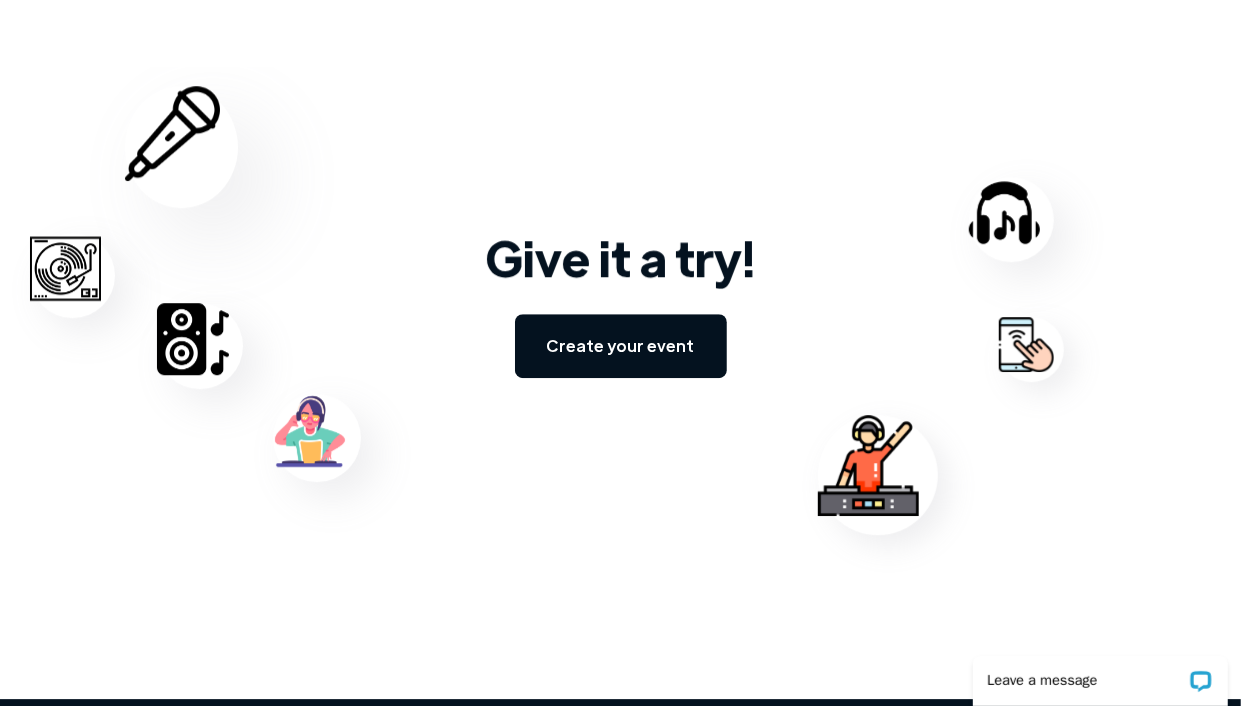 click on "Create your event" at bounding box center (621, 346) 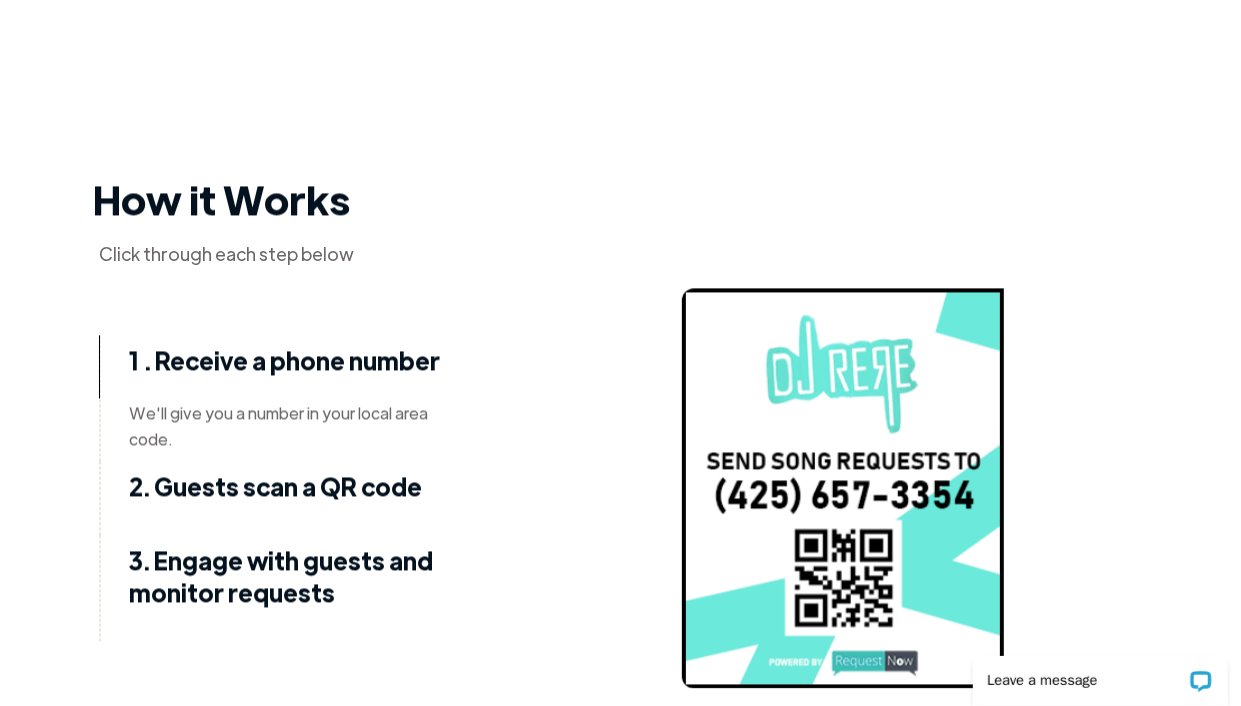 scroll, scrollTop: 2356, scrollLeft: 0, axis: vertical 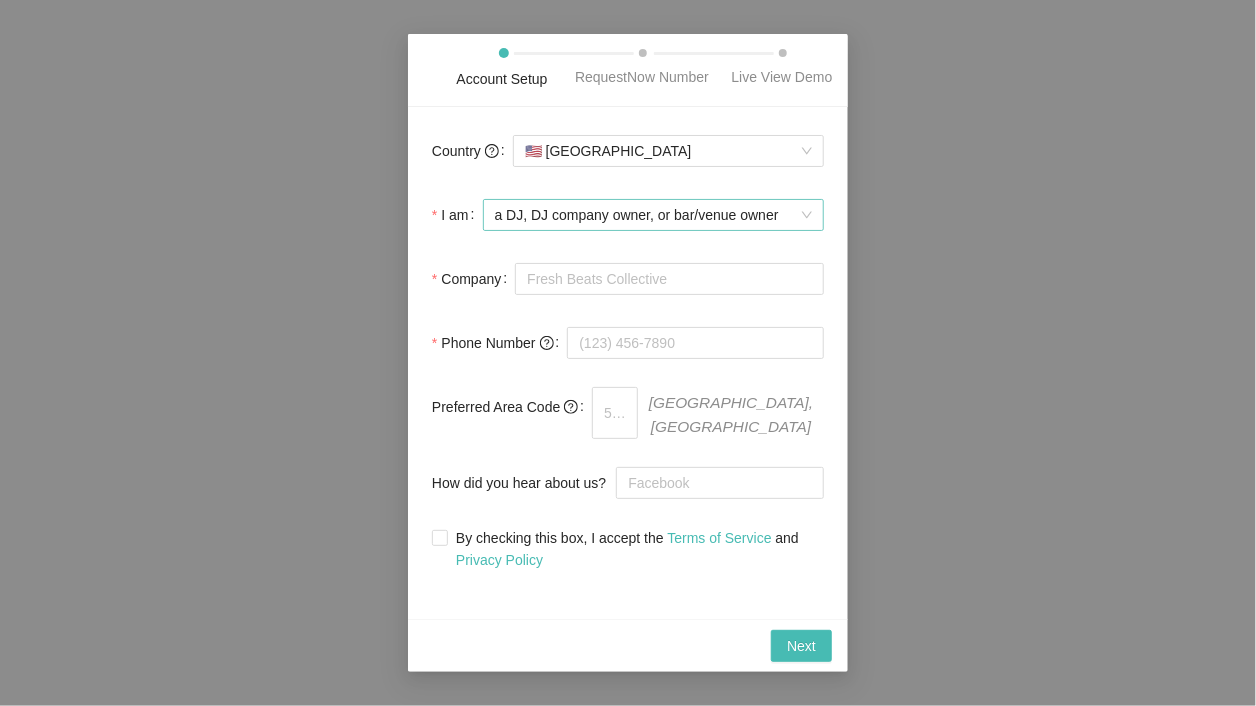 click on "a DJ, DJ company owner, or bar/venue owner" at bounding box center (653, 215) 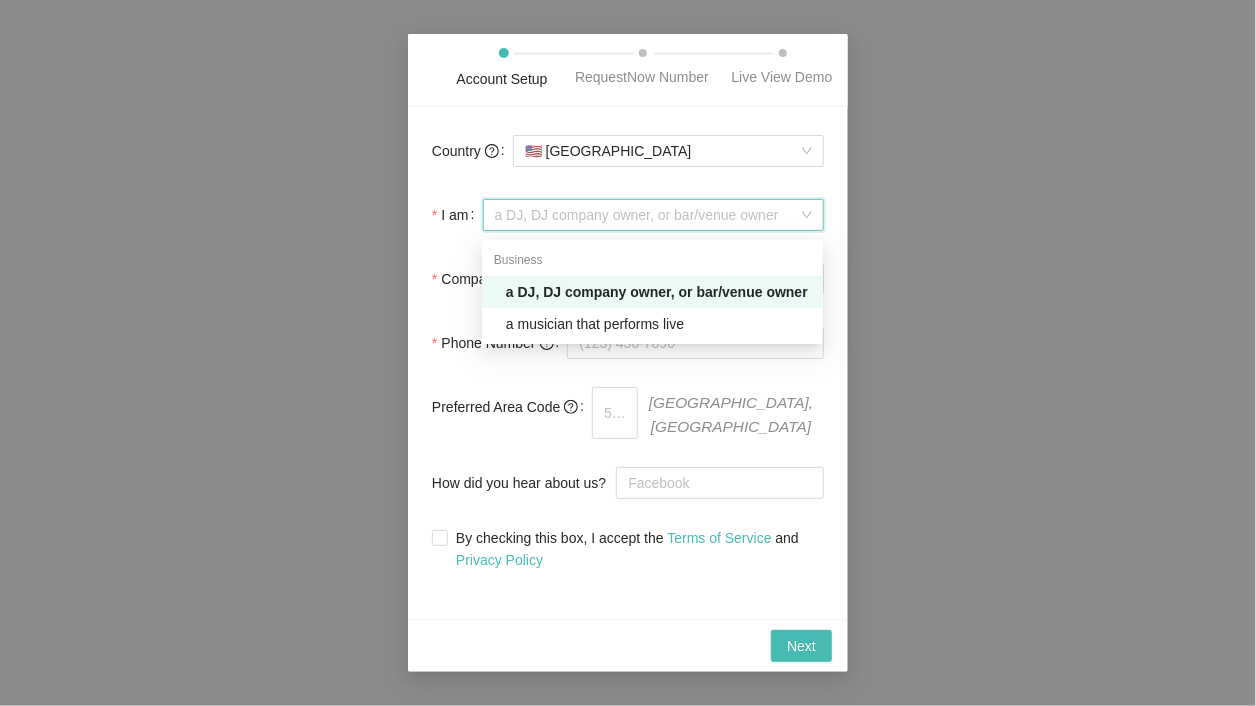 click on "Account Setup RequestNow Number Live View Demo Country   🇺🇸   [GEOGRAPHIC_DATA] I am a DJ, DJ company owner, or bar/venue owner Company Phone Number   Preferred Area Code   [GEOGRAPHIC_DATA], [GEOGRAPHIC_DATA] How did you hear about us? By checking this box, I accept the   Terms of Service   and   Privacy Policy Next" at bounding box center [628, 353] 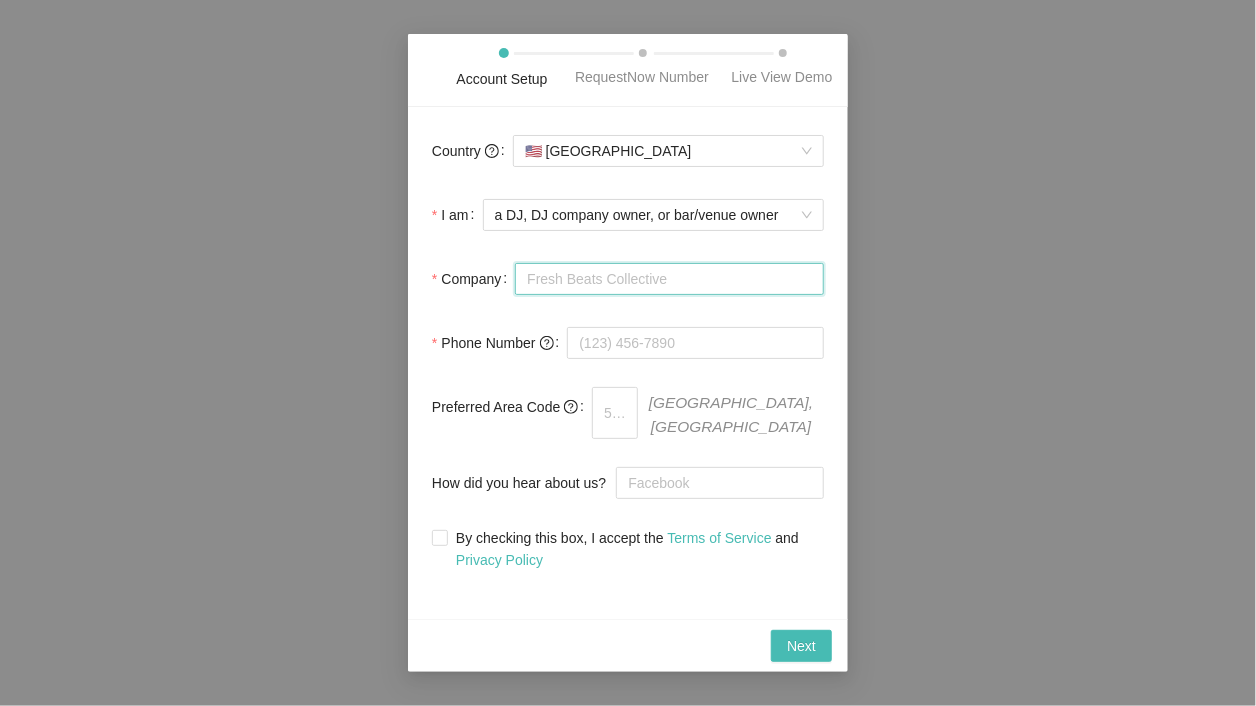 click on "Company" at bounding box center (669, 279) 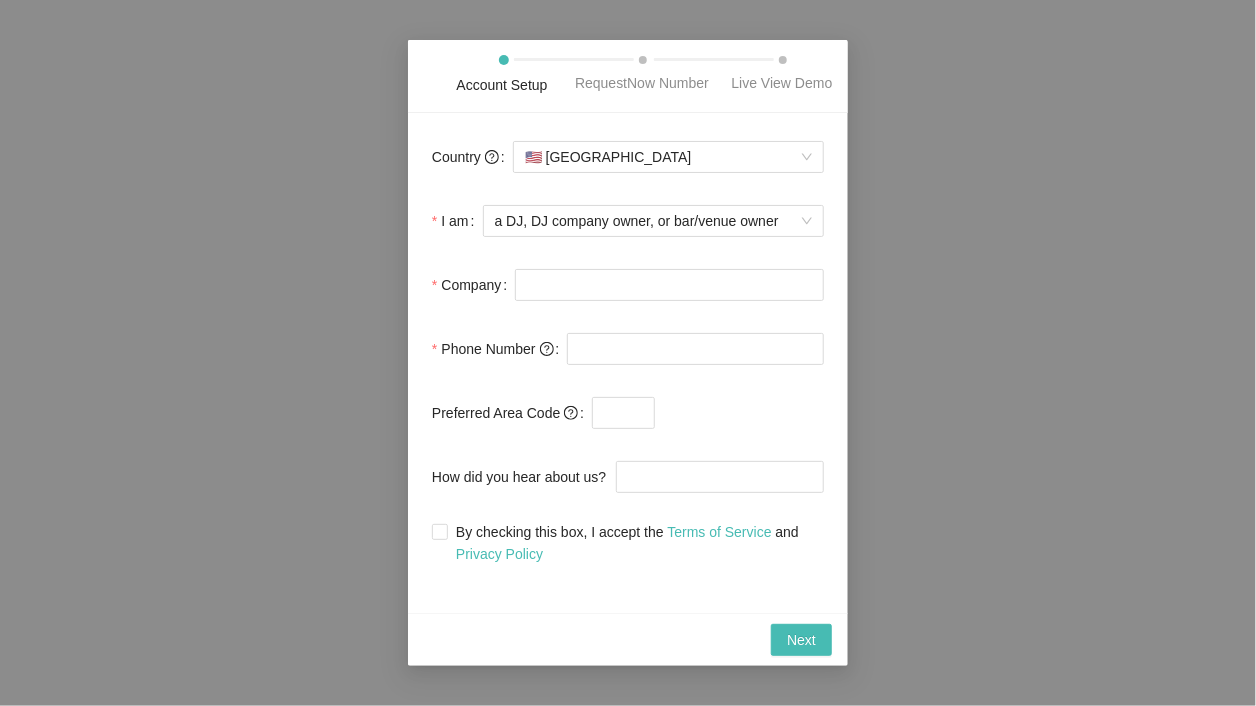 click on "Account Setup RequestNow Number Live View Demo Country   🇺🇸   [GEOGRAPHIC_DATA] I am a DJ, DJ company owner, or bar/venue owner Company Phone Number   Preferred Area Code   How did you hear about us? By checking this box, I accept the   Terms of Service   and   Privacy Policy Next" at bounding box center (628, 353) 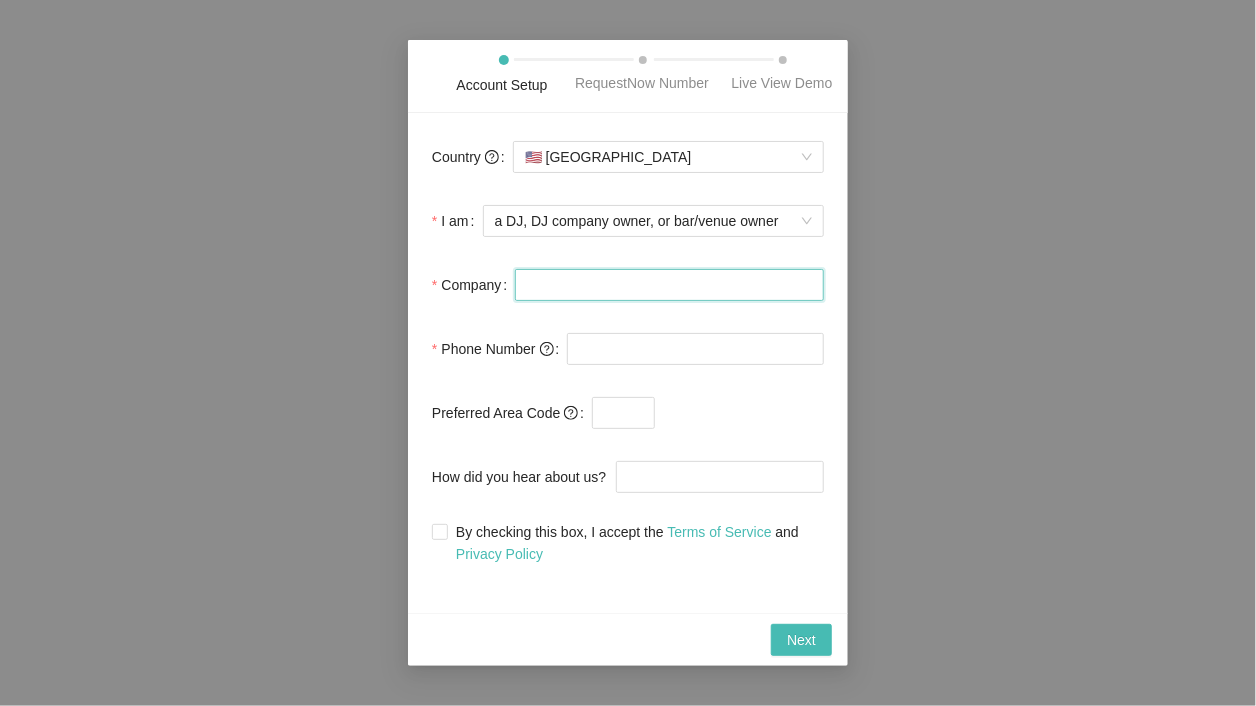 click on "Company" at bounding box center [669, 285] 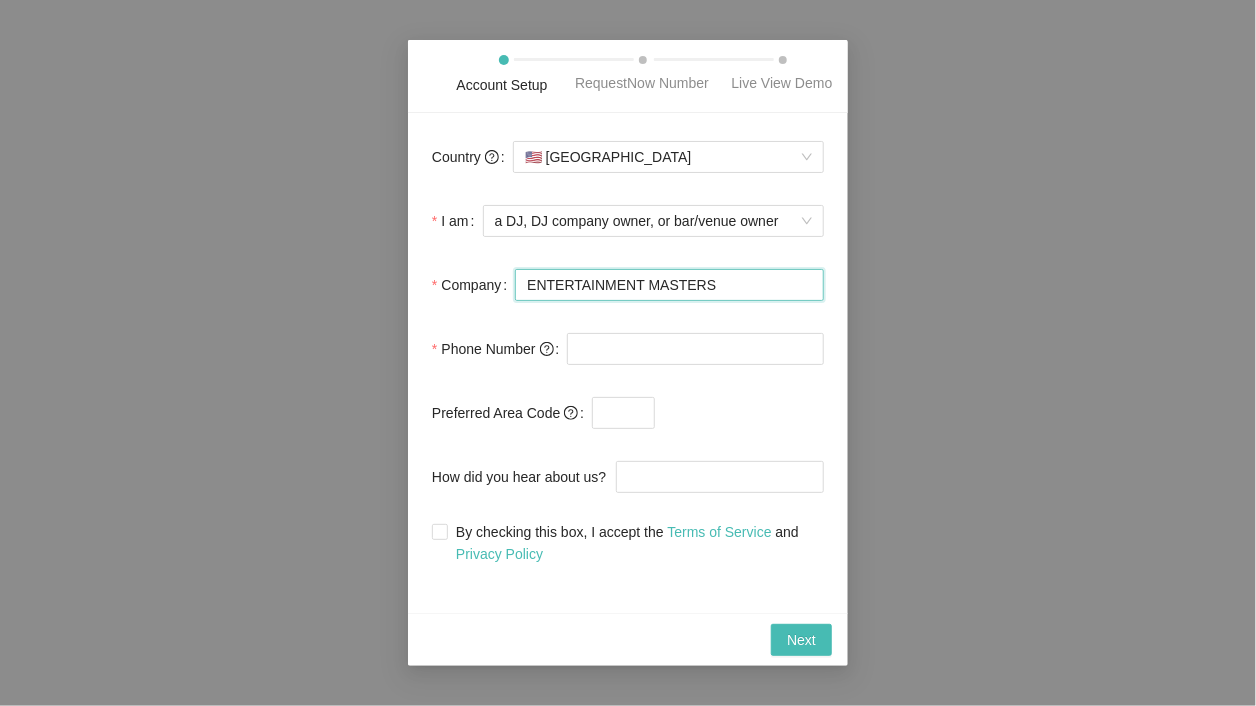 type on "ENTERTAINMENT MASTERS" 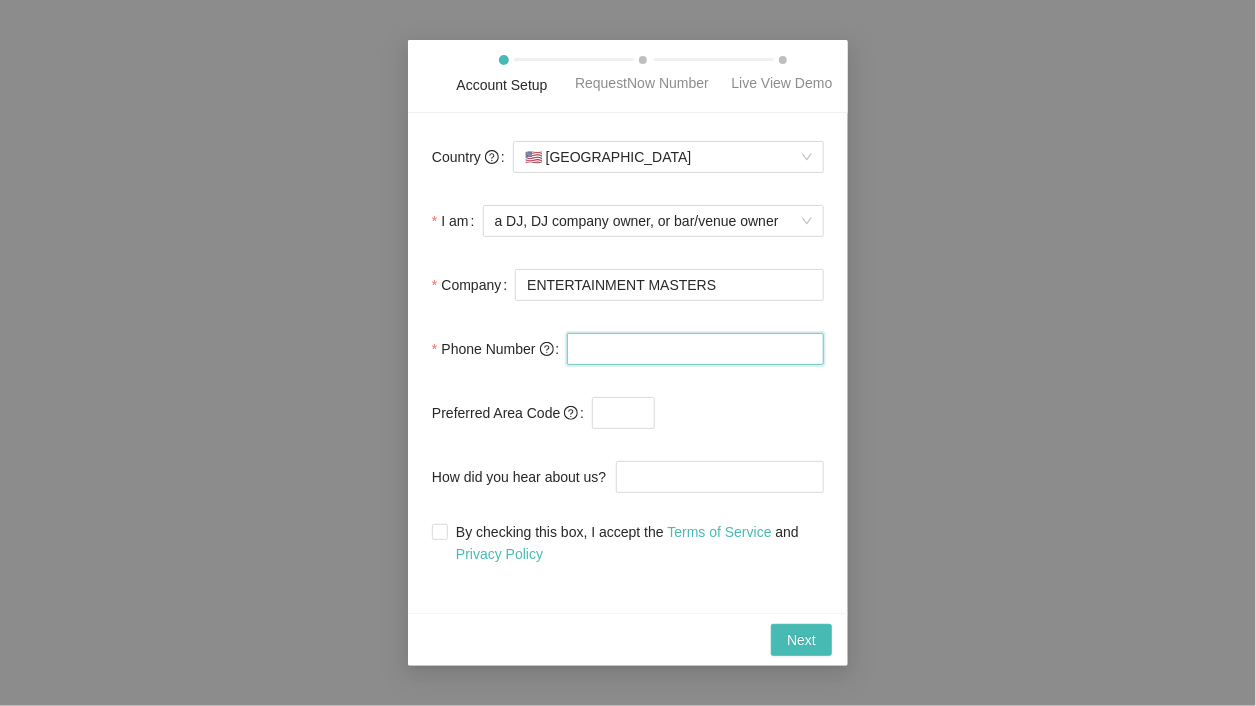 click at bounding box center [695, 349] 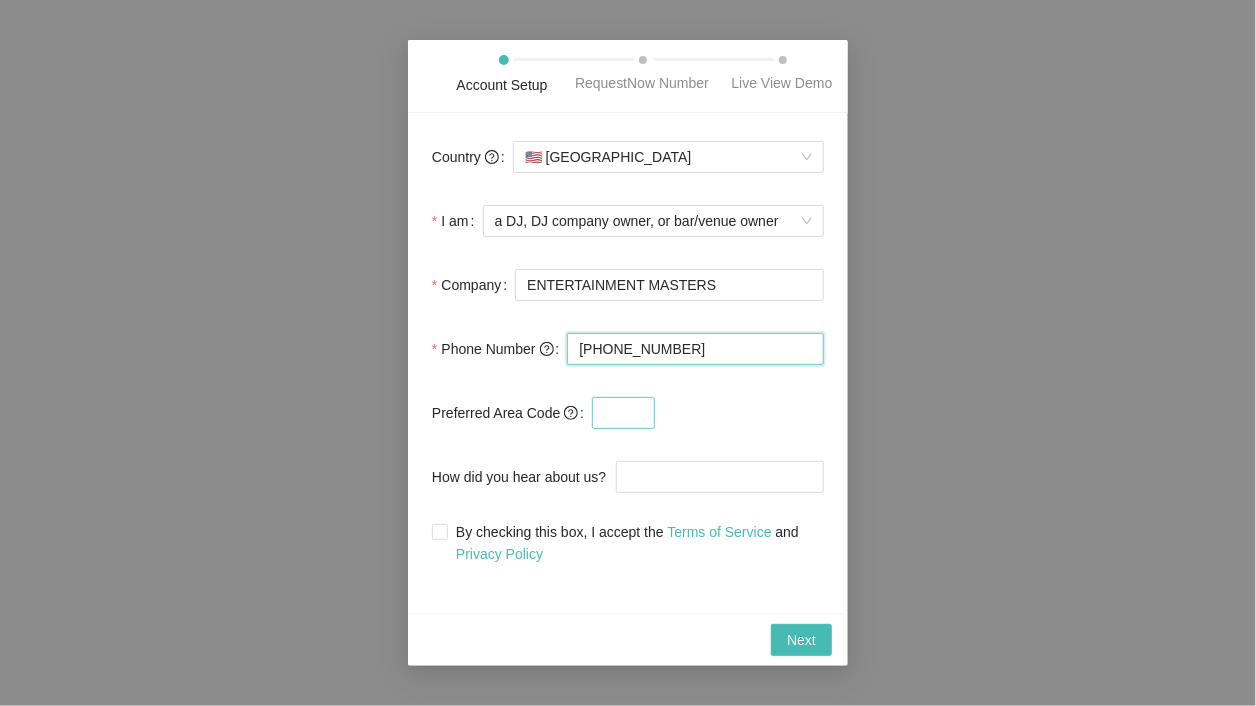 type on "[PHONE_NUMBER]" 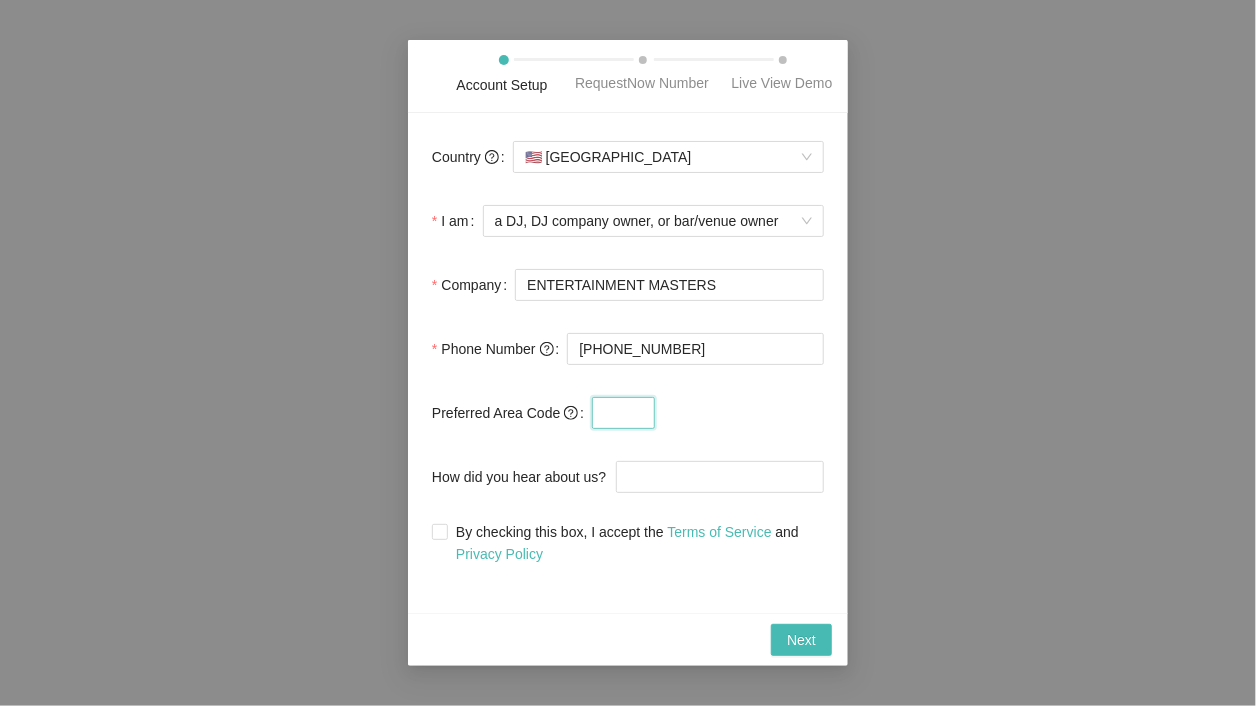 click at bounding box center (623, 413) 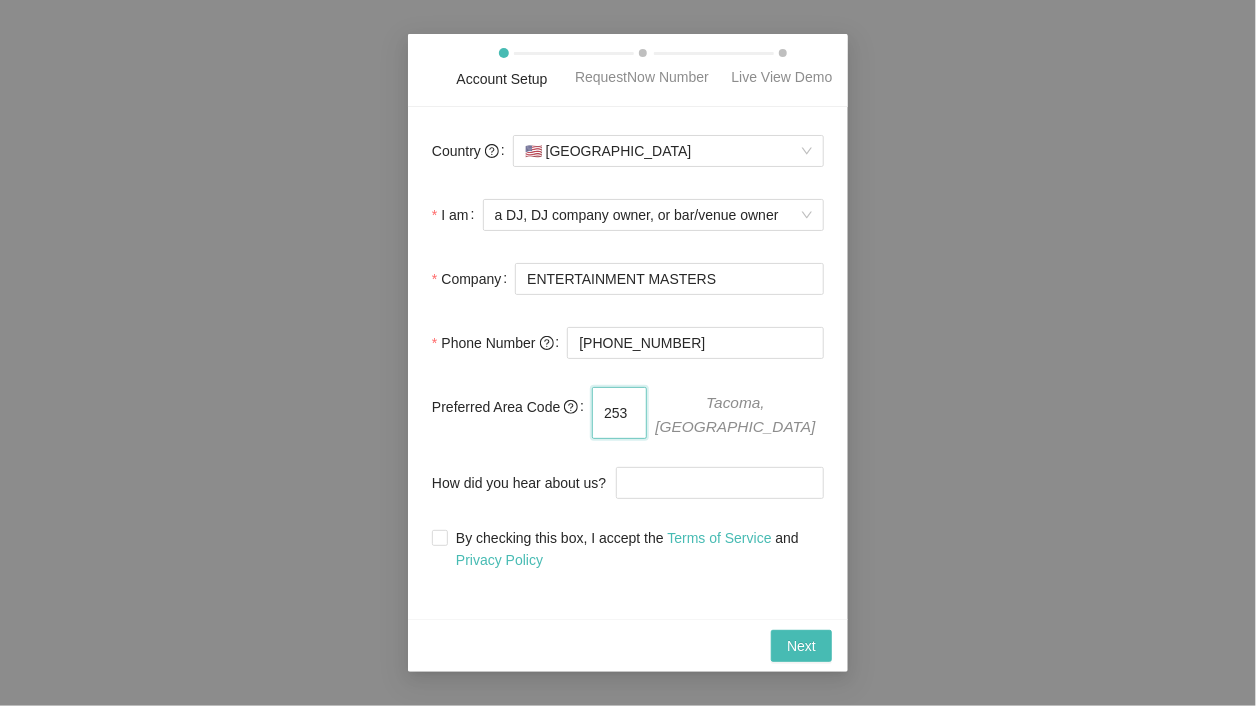 type on "253" 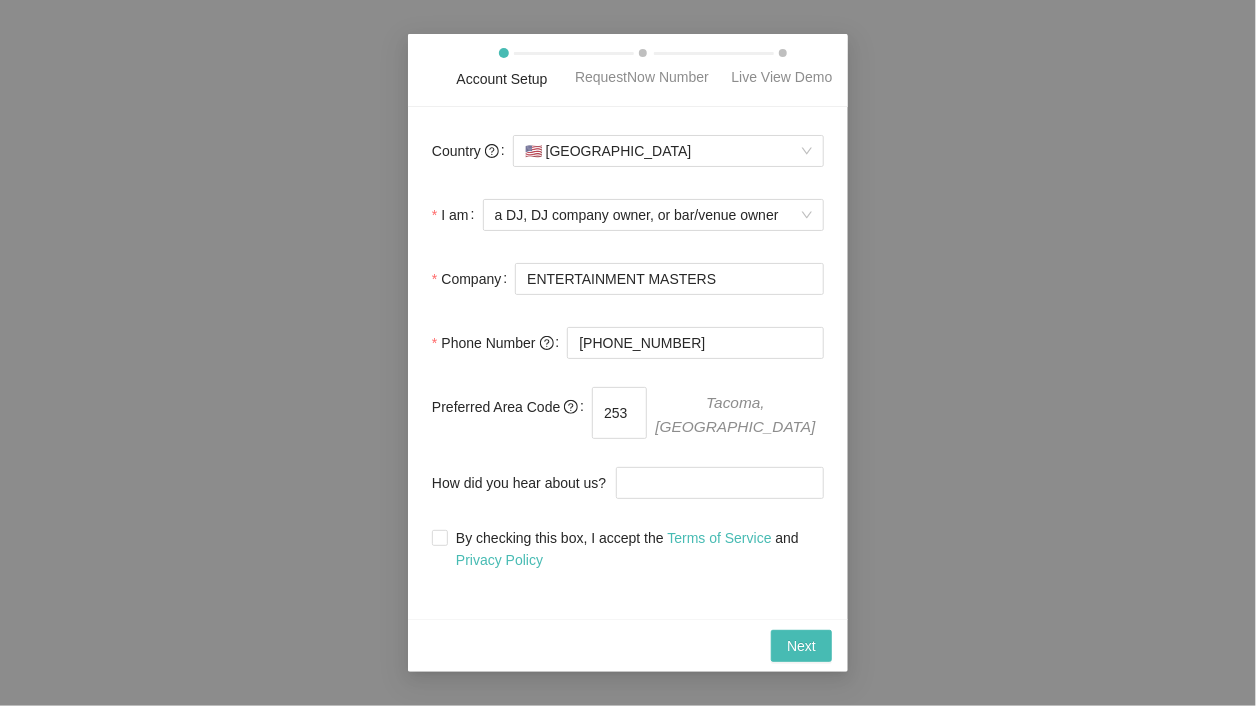 click on "Account Setup RequestNow Number Live View Demo Country   🇺🇸   [GEOGRAPHIC_DATA] I am a DJ, DJ company owner, or bar/venue owner Company ENTERTAINMENT MASTERS Phone Number   [PHONE_NUMBER] Preferred Area Code   [GEOGRAPHIC_DATA], [GEOGRAPHIC_DATA] How did you hear about us? By checking this box, I accept the   Terms of Service   and   Privacy Policy Next" at bounding box center (628, 353) 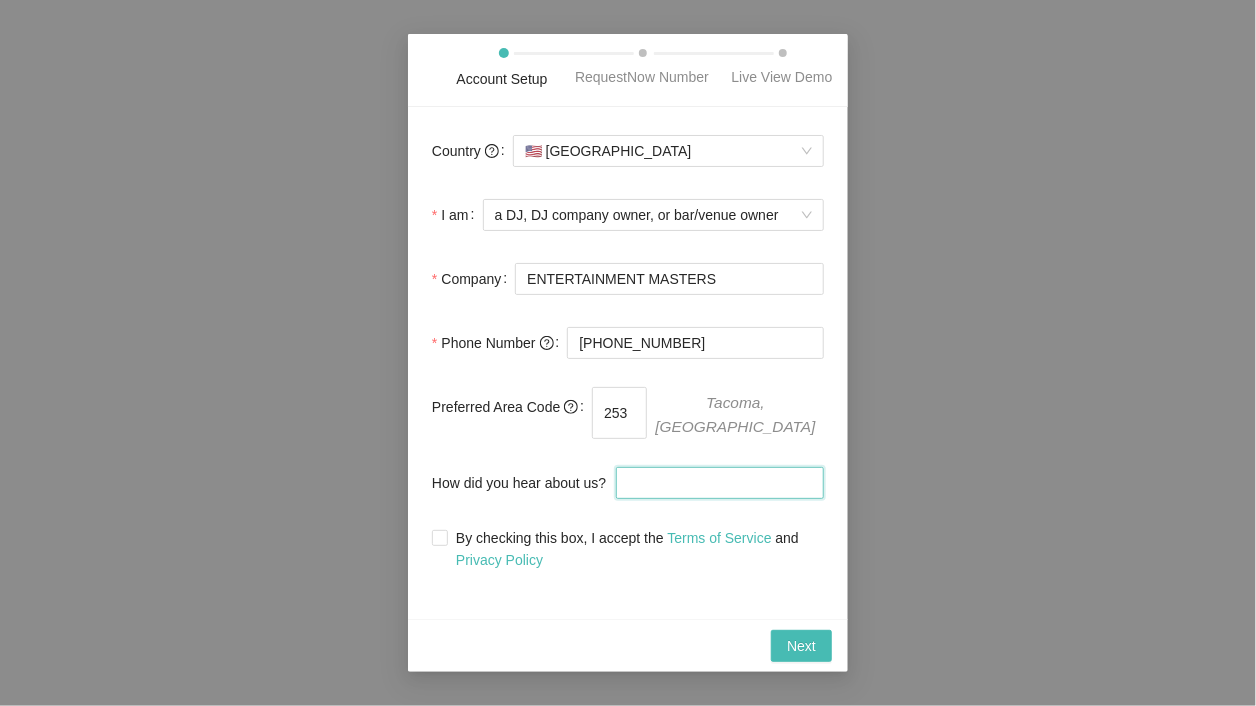 click on "How did you hear about us?" at bounding box center [720, 483] 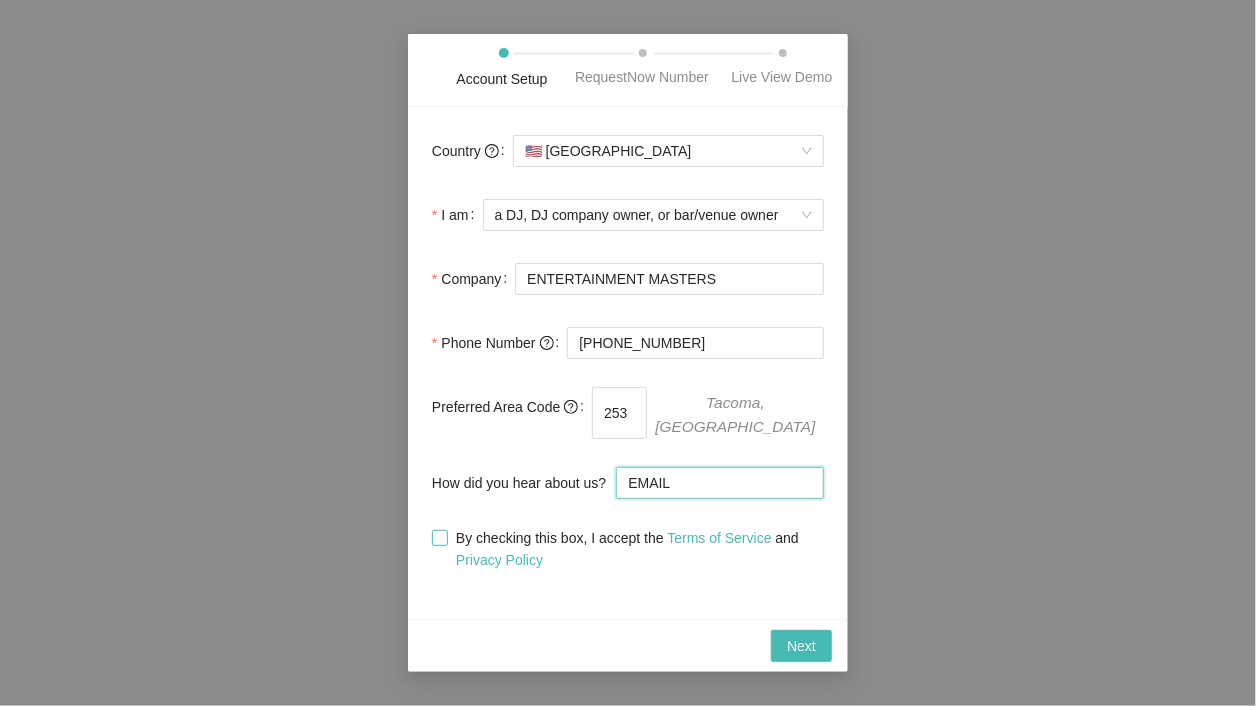 type on "EMAIL" 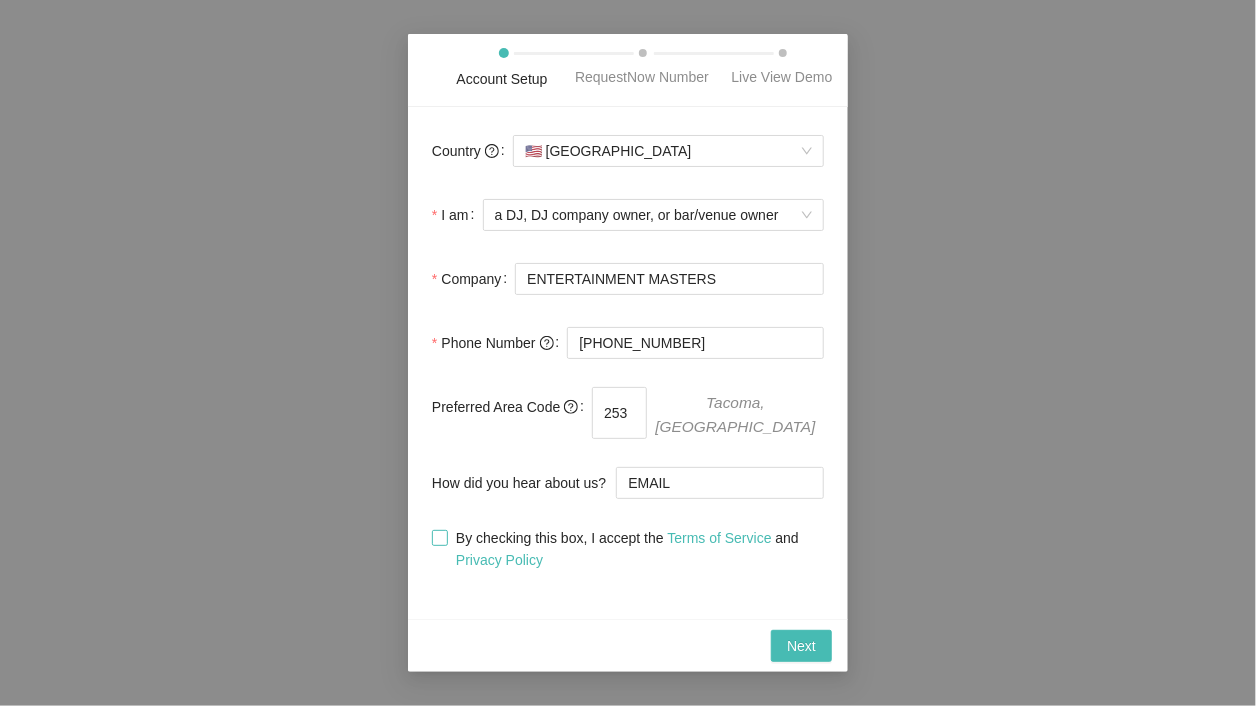 click on "By checking this box, I accept the   Terms of Service   and   Privacy Policy" at bounding box center [439, 537] 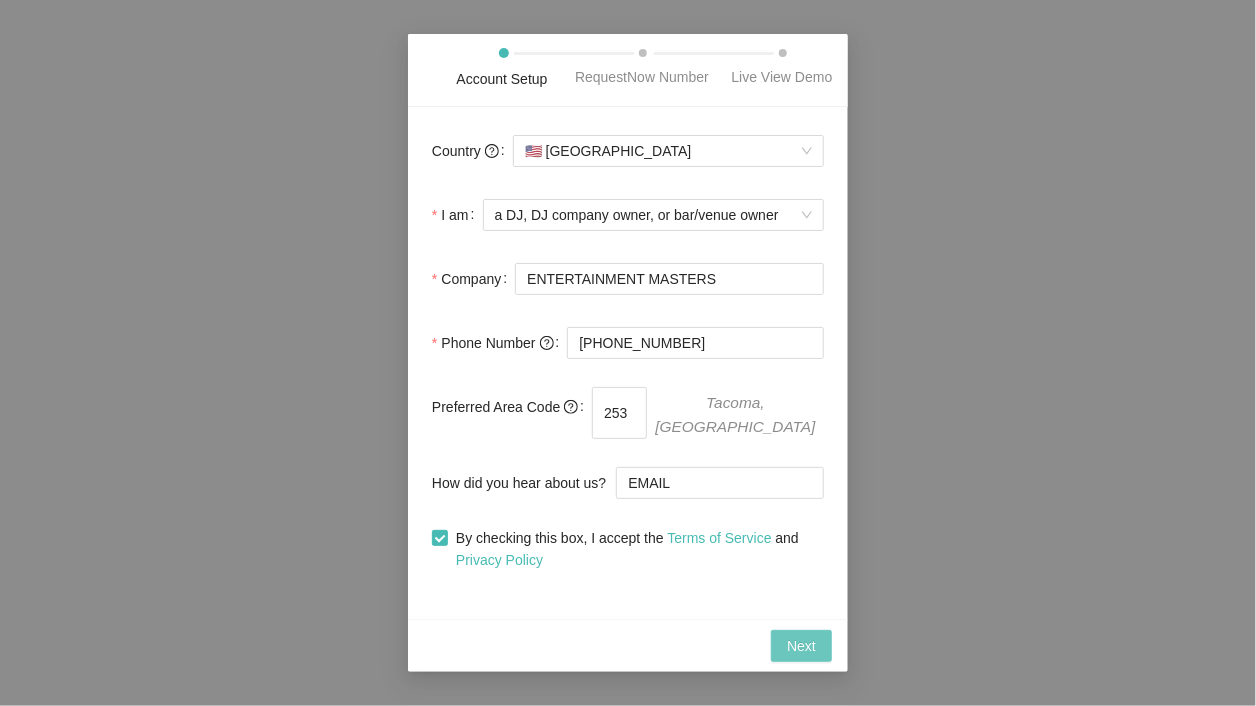 click on "Next" at bounding box center [801, 646] 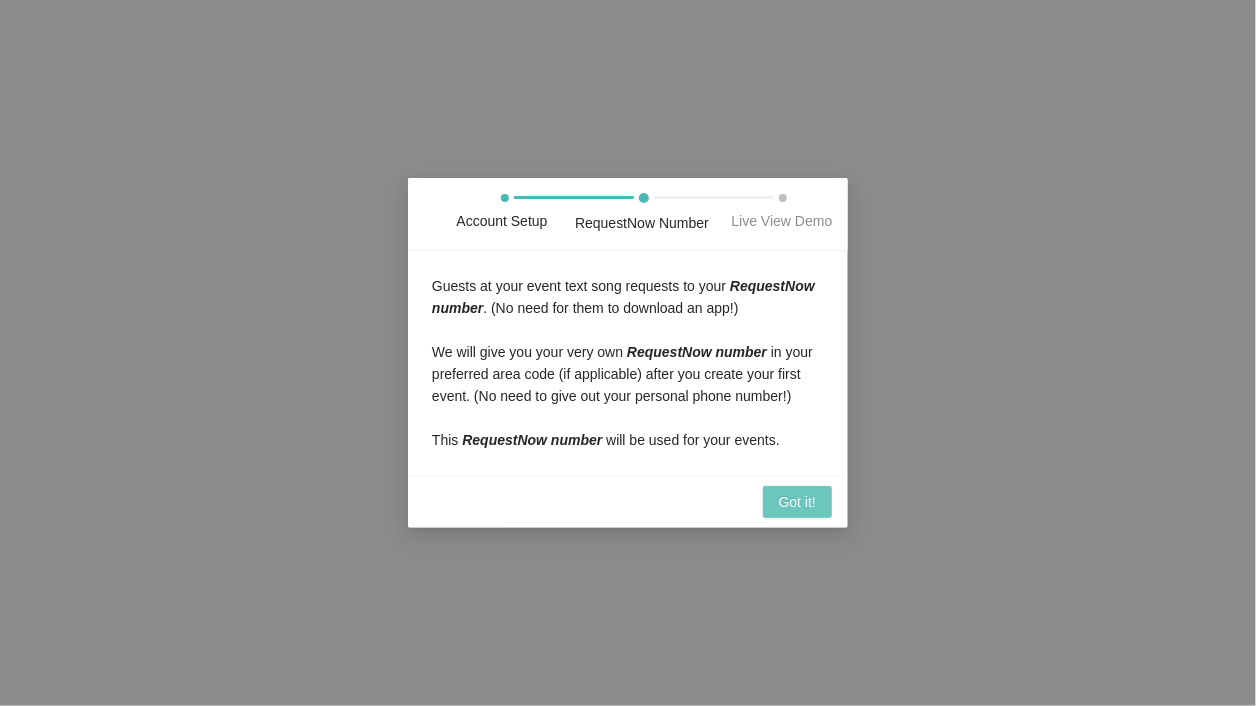 click on "Got it!" at bounding box center [797, 502] 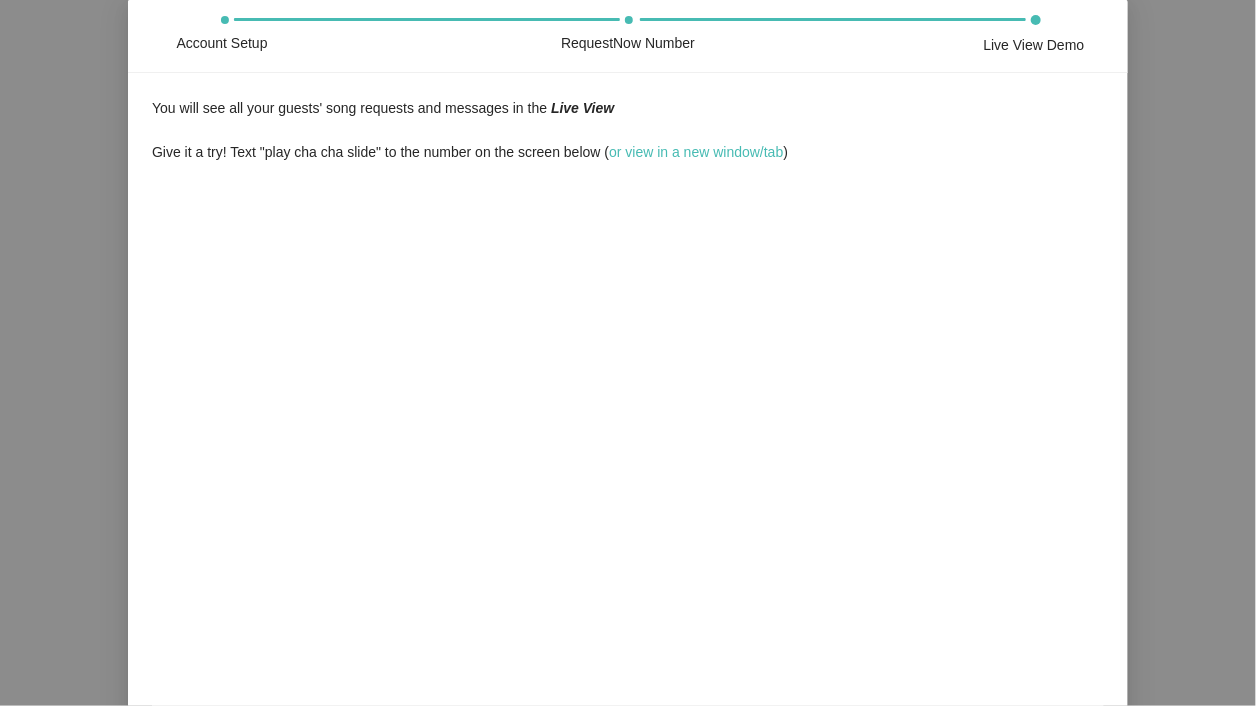 scroll, scrollTop: 0, scrollLeft: 0, axis: both 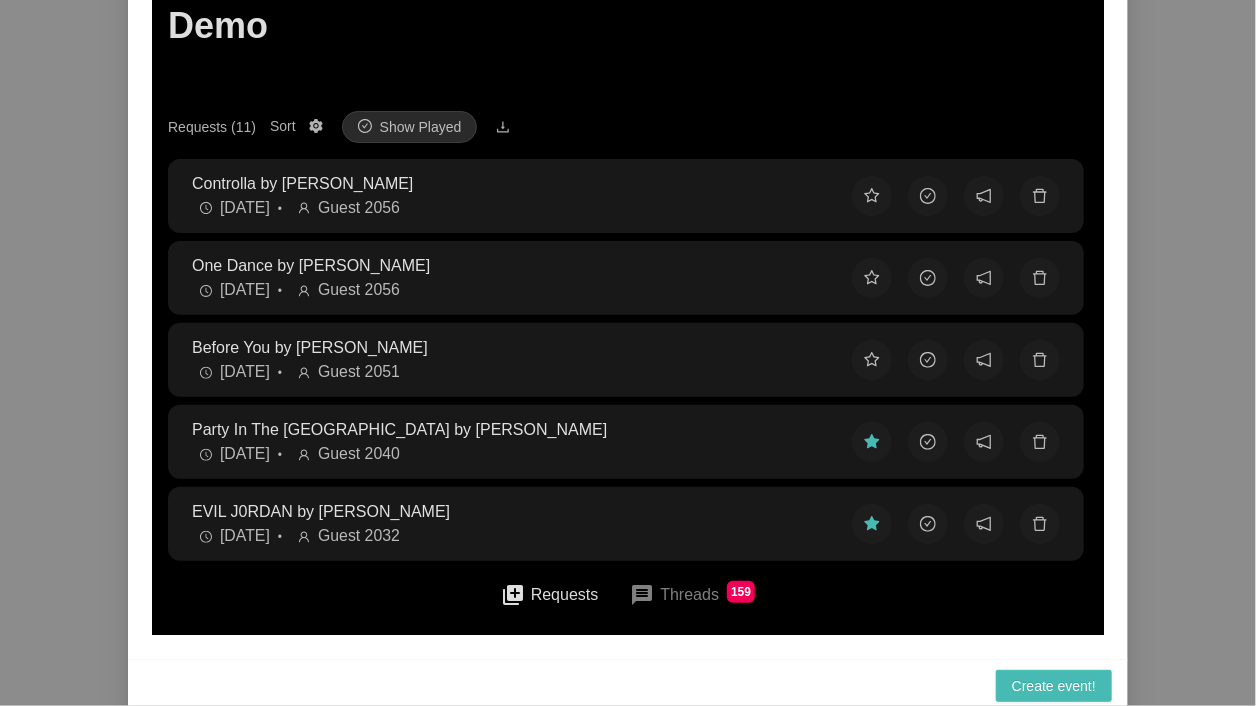click on "Before You by Benson Boone" at bounding box center [505, 348] 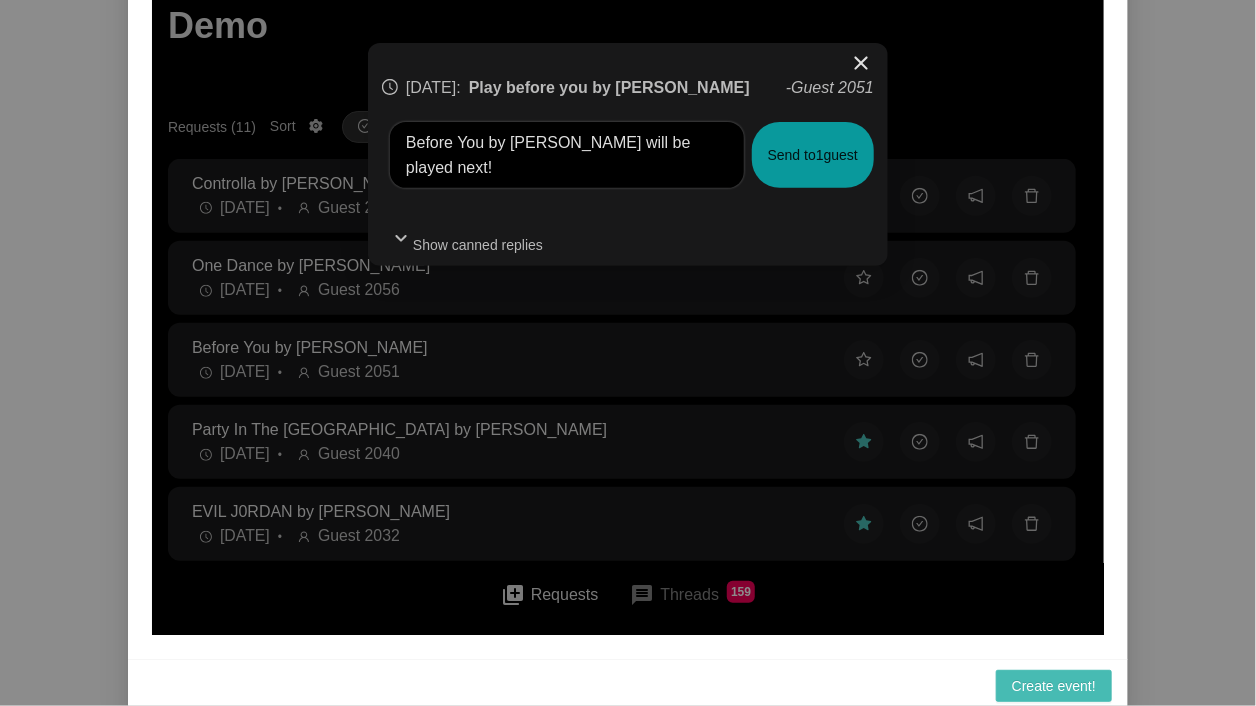 click on "Send to  1  guest" at bounding box center (812, 156) 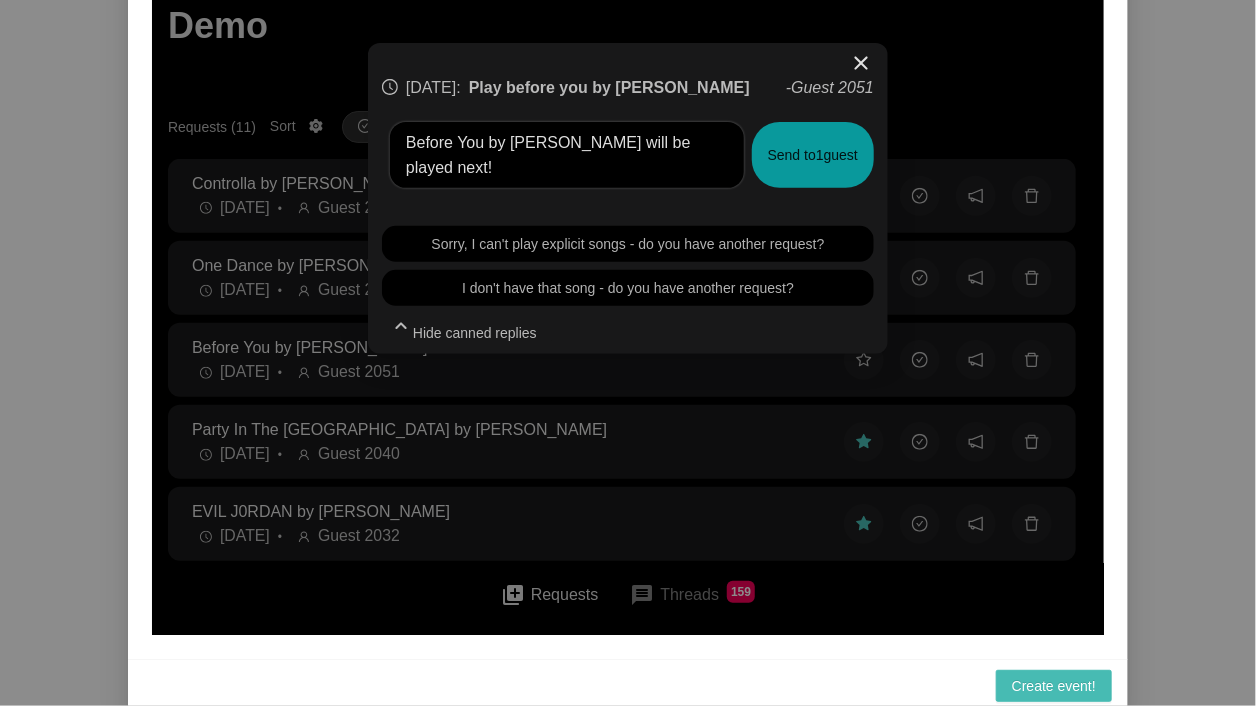 click on "Send to  1  guest" at bounding box center (812, 156) 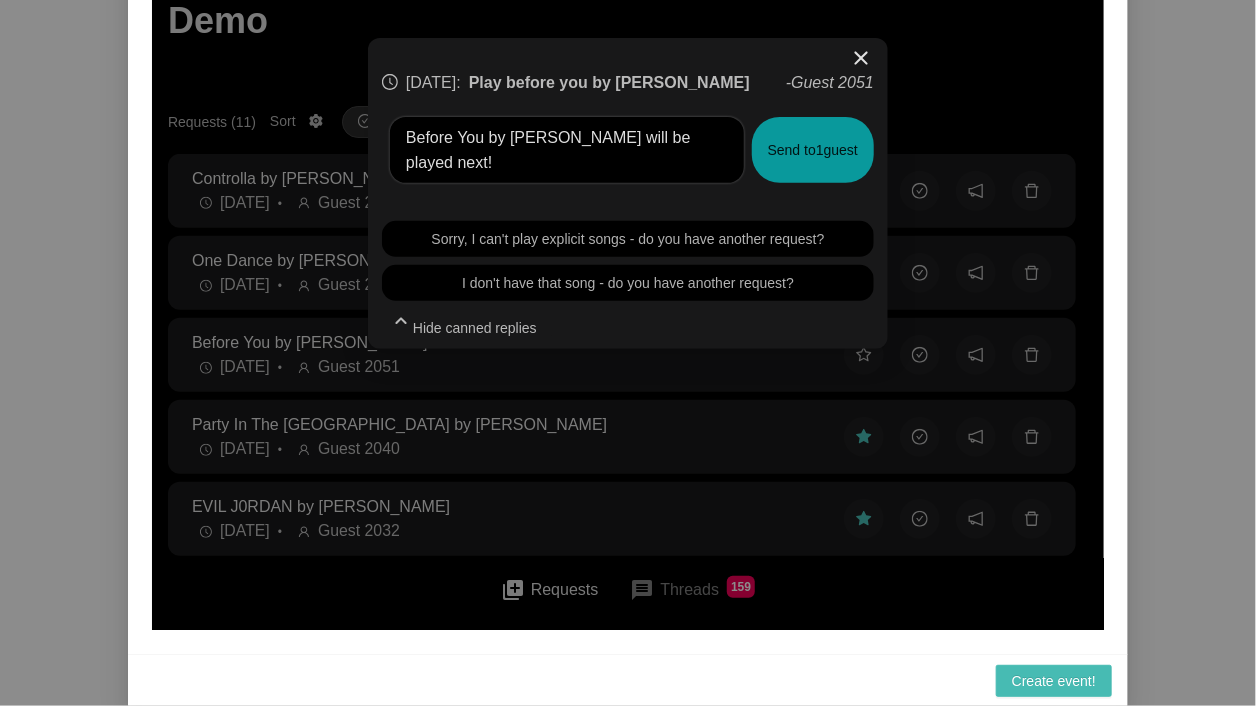 click on "close 10 days ago : Play before you by benson Boone -  Guest 2051 Before You by Benson Boone will be played next! Send to  1  guest Sorry, I can't play explicit songs - do you have another request? I don't have that song - do you have another request? expand_less Hide canned replies" at bounding box center [627, 281] 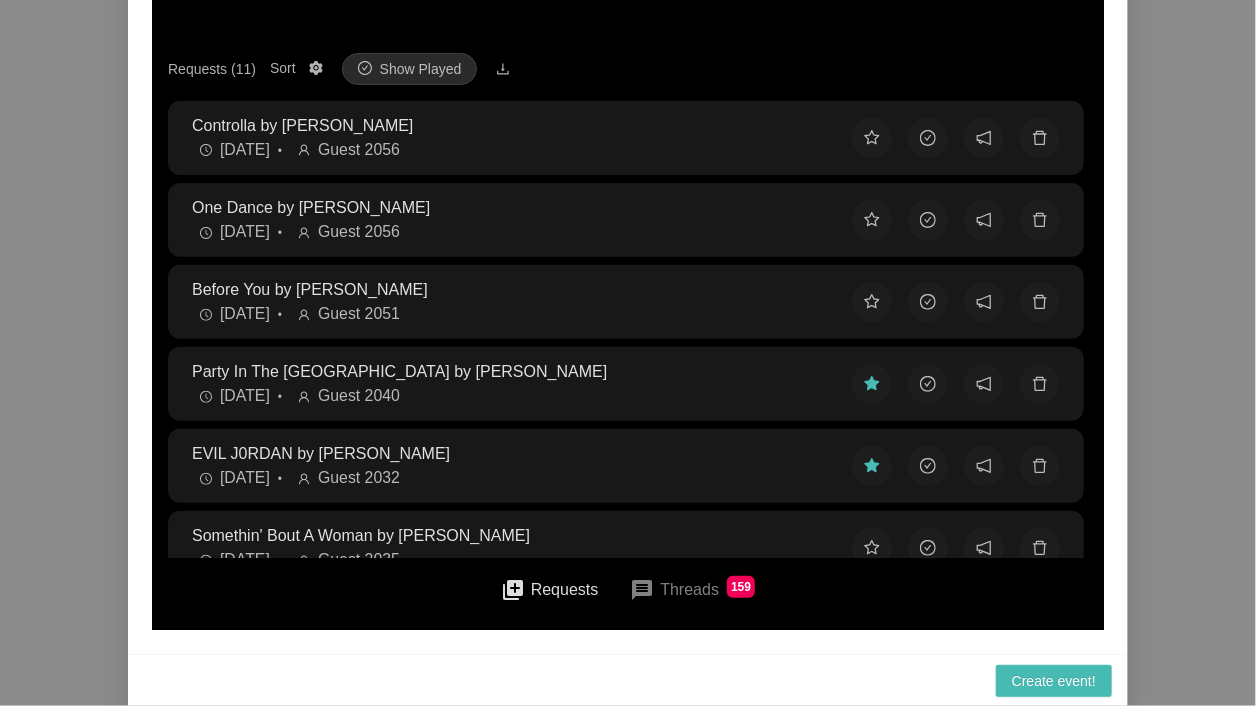 scroll, scrollTop: 0, scrollLeft: 0, axis: both 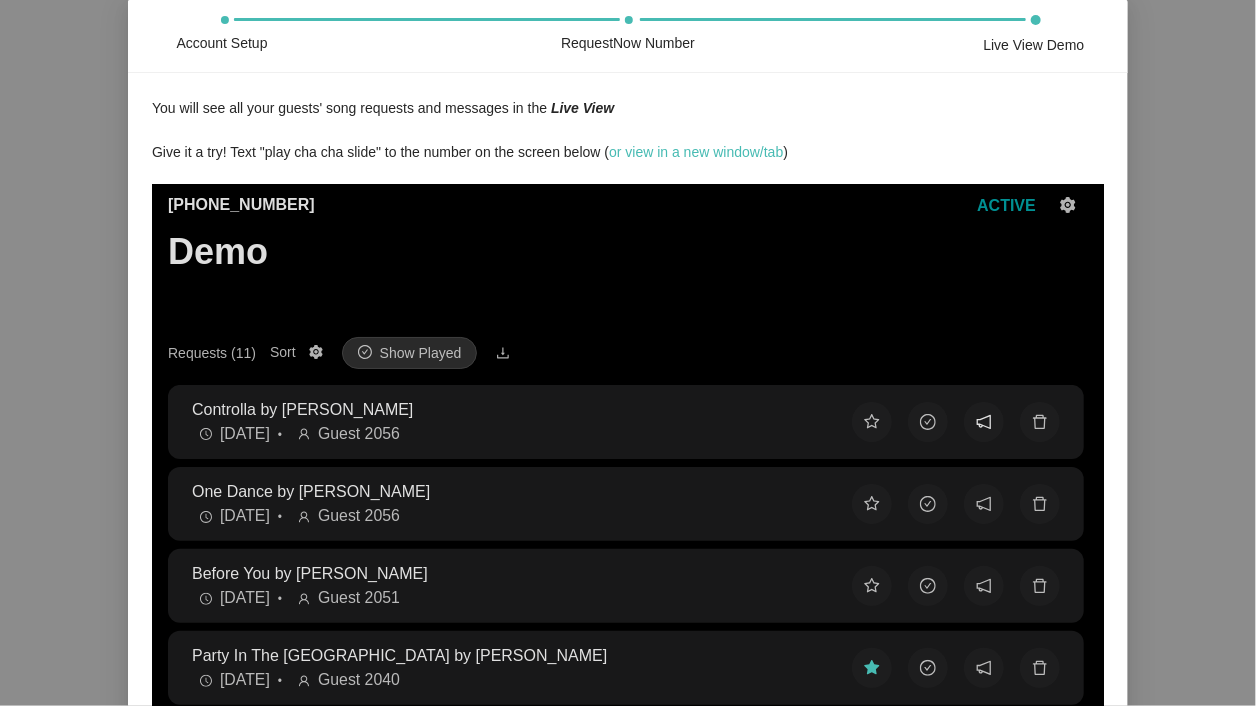 click at bounding box center (983, 421) 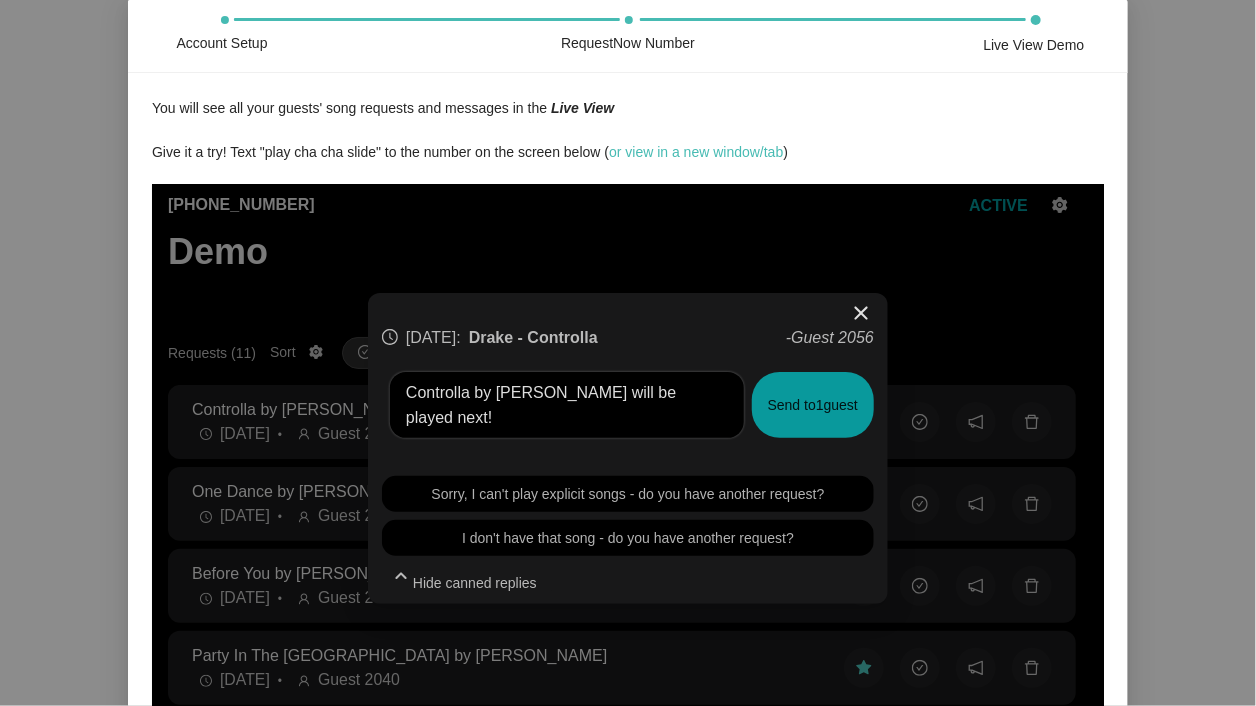 click on "close 7 days ago : Drake - Controlla -  Guest 2056 Controlla by Drake will be played next! Send to  1  guest Sorry, I can't play explicit songs - do you have another request? I don't have that song - do you have another request? expand_less Hide canned replies" at bounding box center [627, 534] 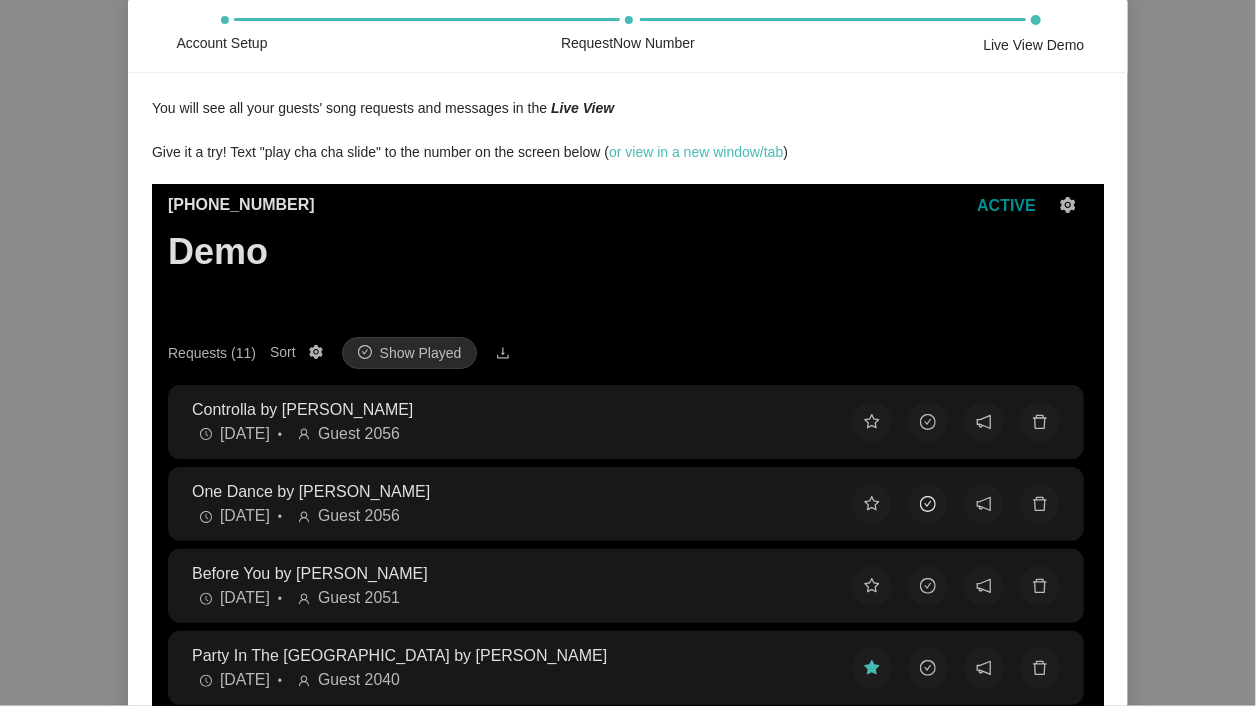 click at bounding box center (927, 503) 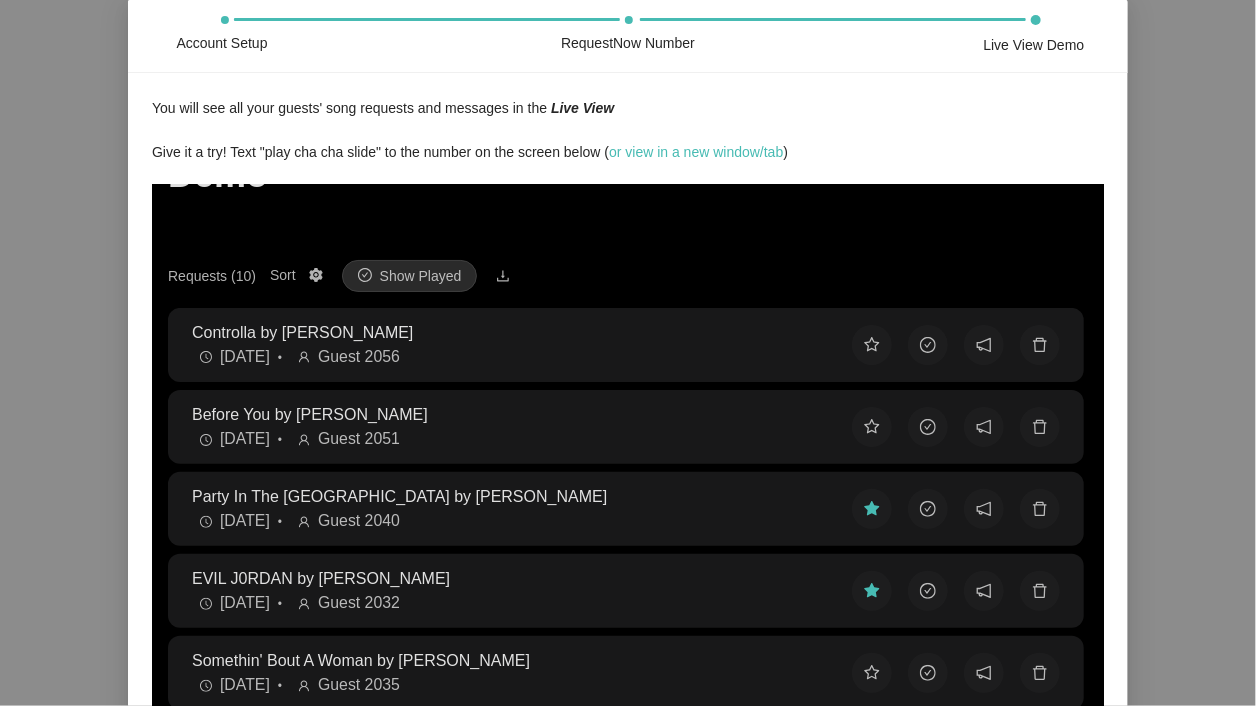 scroll, scrollTop: 0, scrollLeft: 0, axis: both 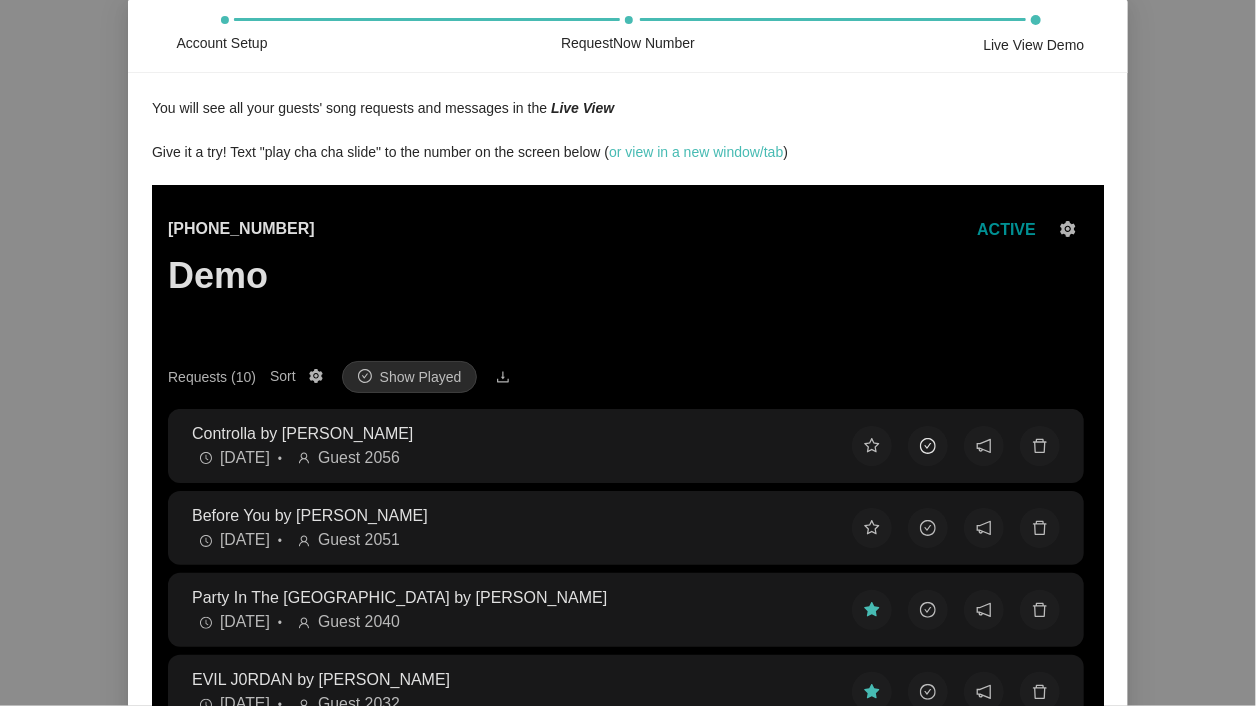 click at bounding box center [927, 445] 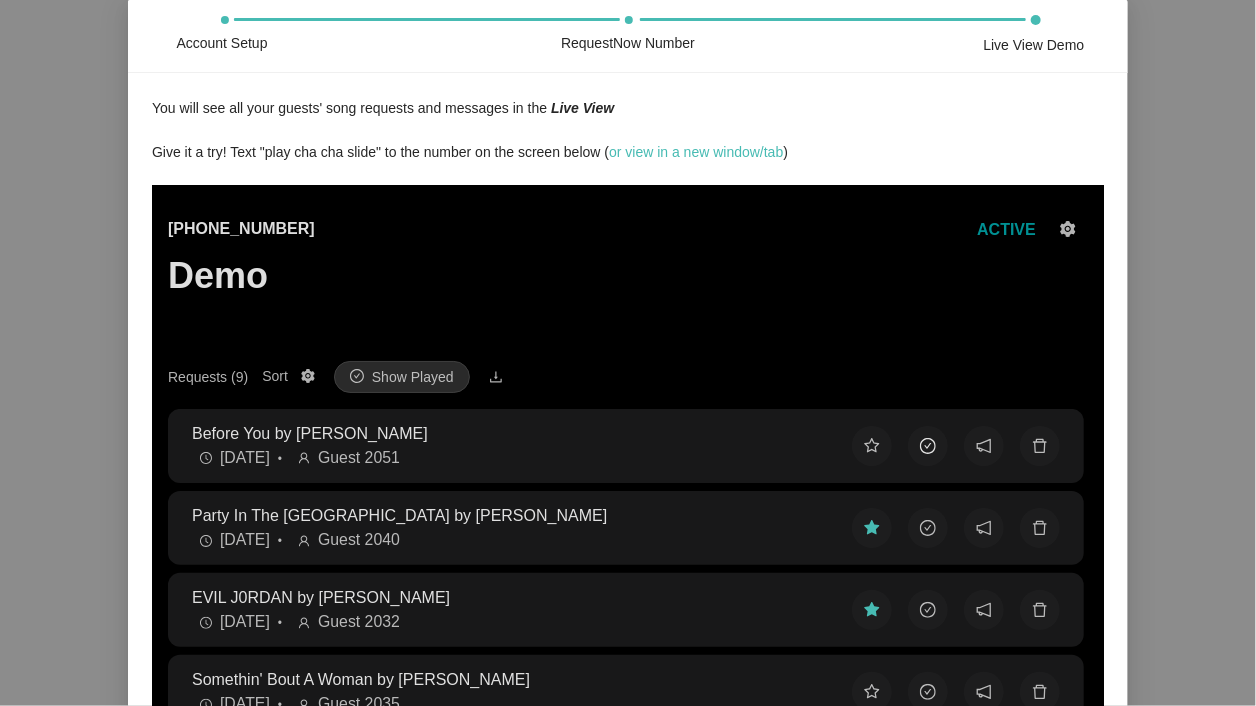 click at bounding box center [927, 445] 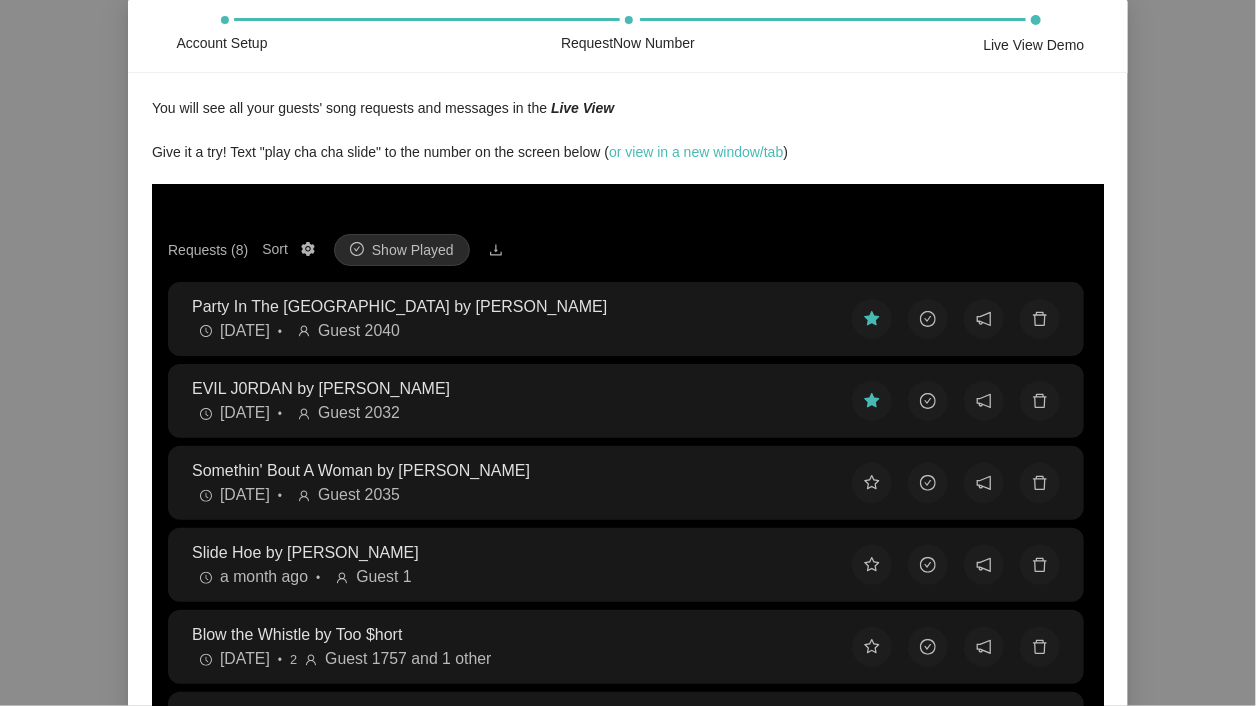 scroll, scrollTop: 129, scrollLeft: 0, axis: vertical 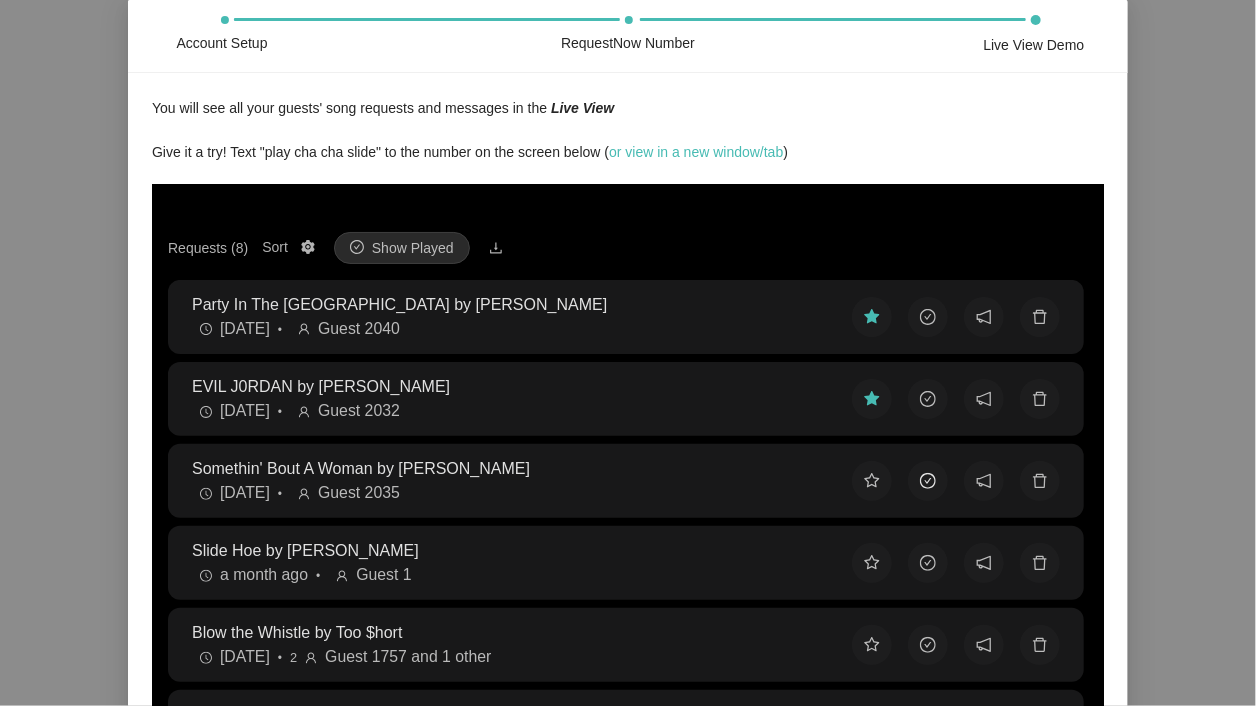 click at bounding box center (927, 480) 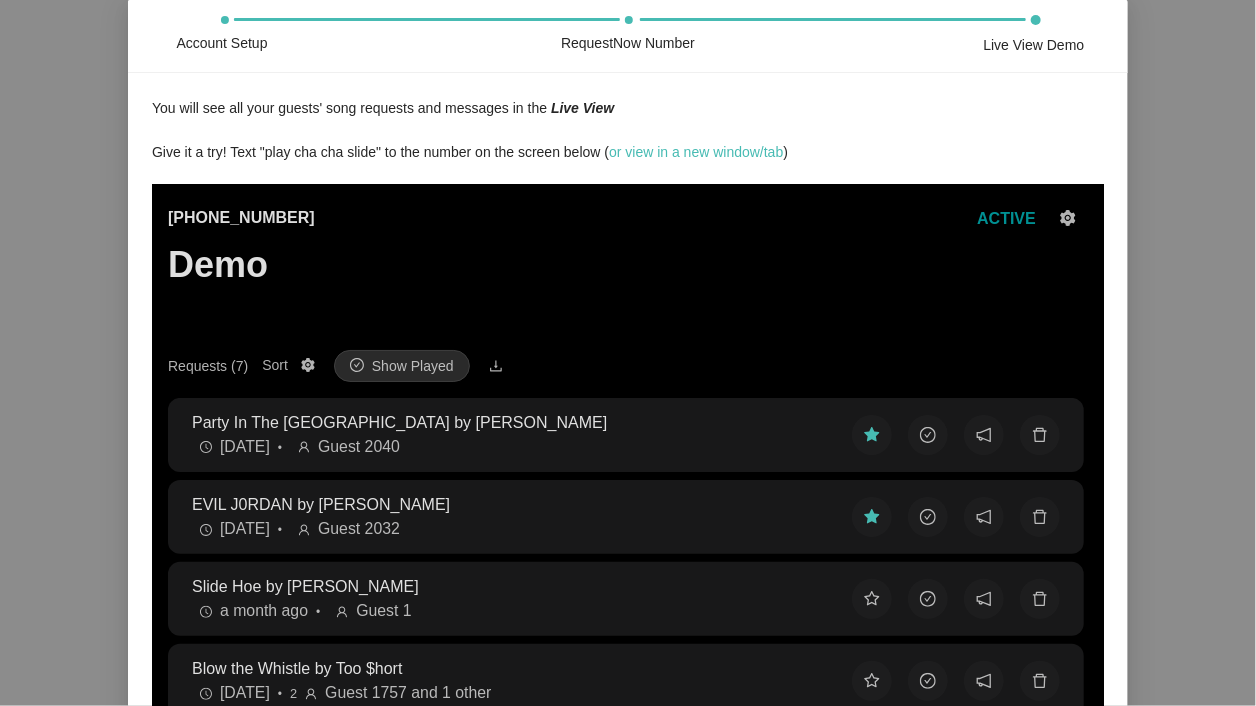 scroll, scrollTop: 0, scrollLeft: 0, axis: both 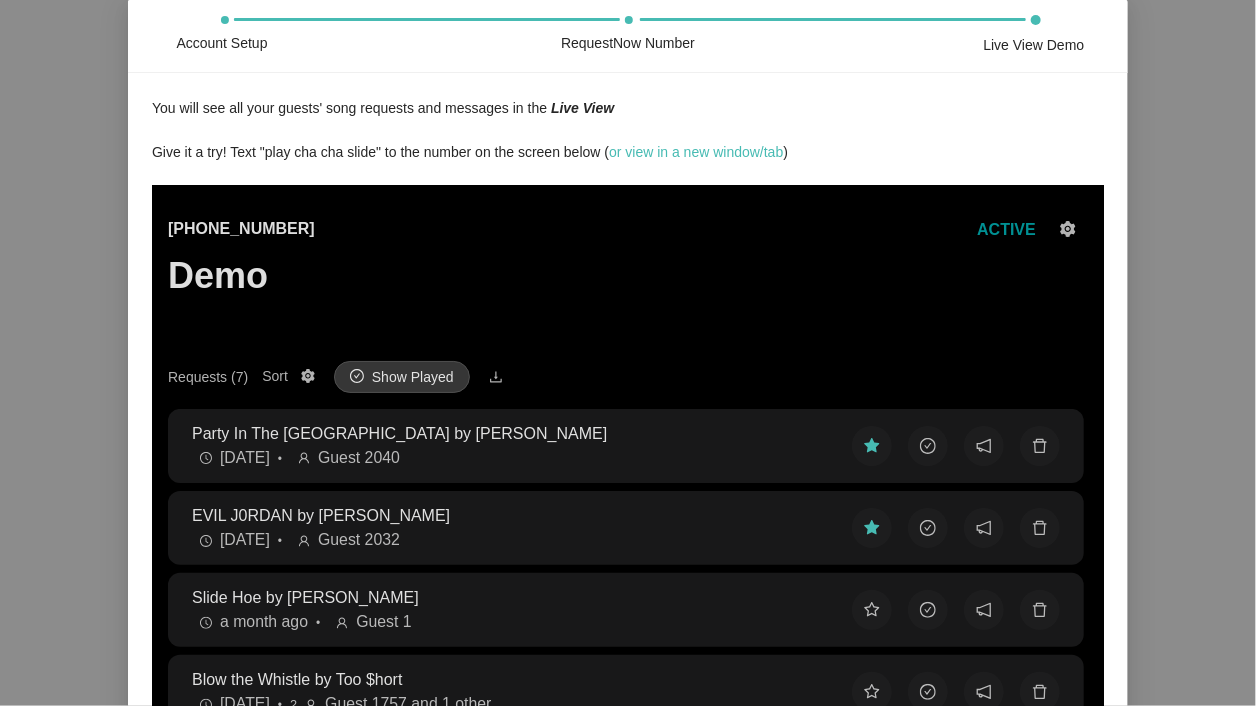 click on "Show Played" at bounding box center (412, 376) 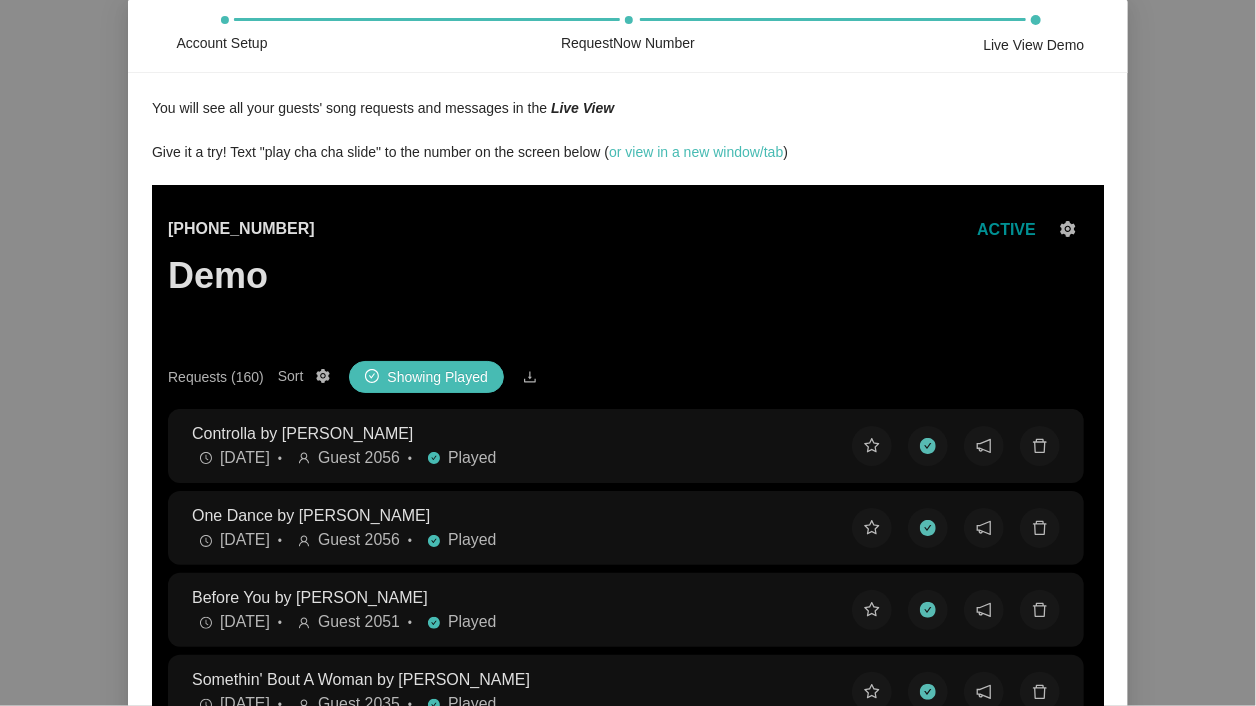 click on "You will see all your guests' song requests and messages in the   Live View Give it a try! Text "play cha cha slide" to the number on the screen below ( or view in a new window/tab )" at bounding box center (628, 491) 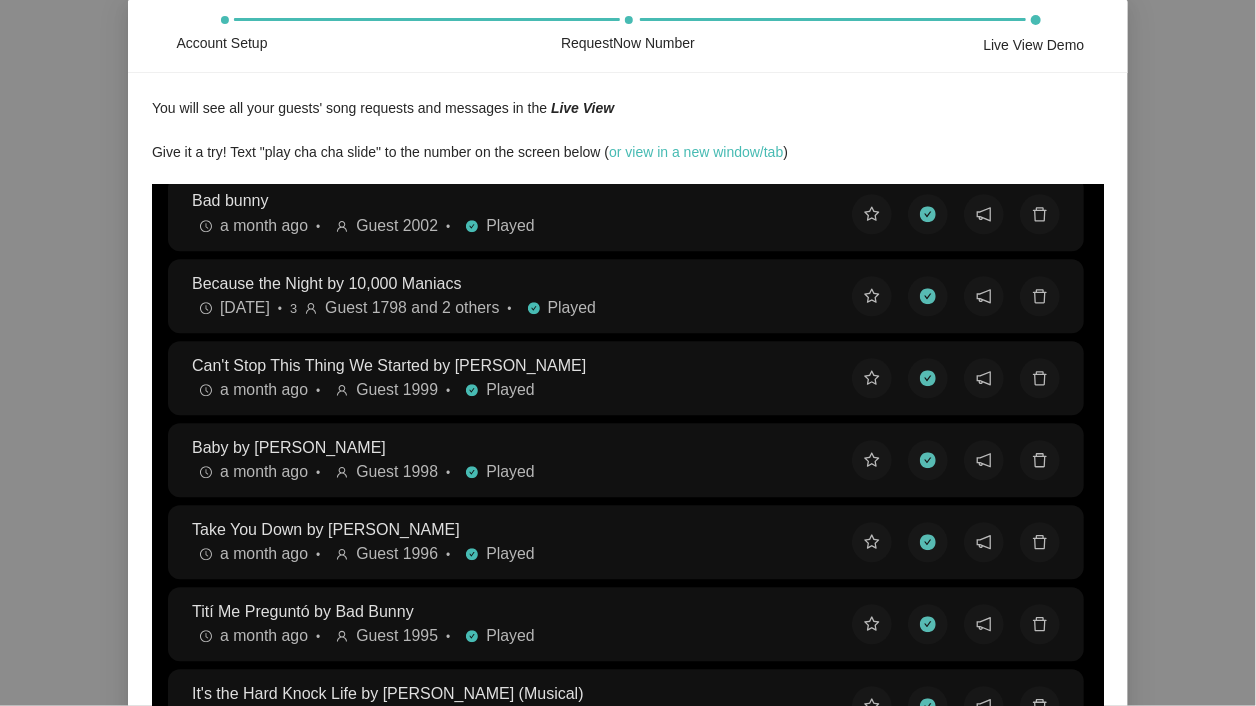 scroll, scrollTop: 2019, scrollLeft: 0, axis: vertical 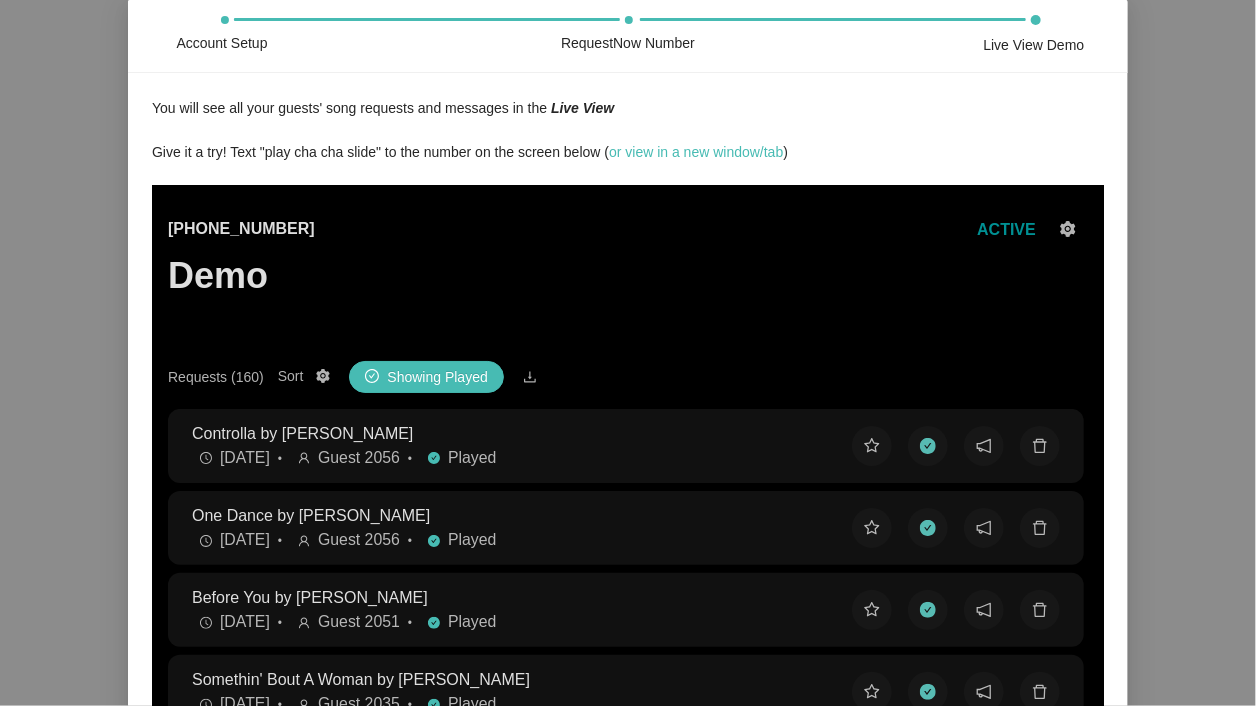 click on "(425) 657-3354" at bounding box center (240, 227) 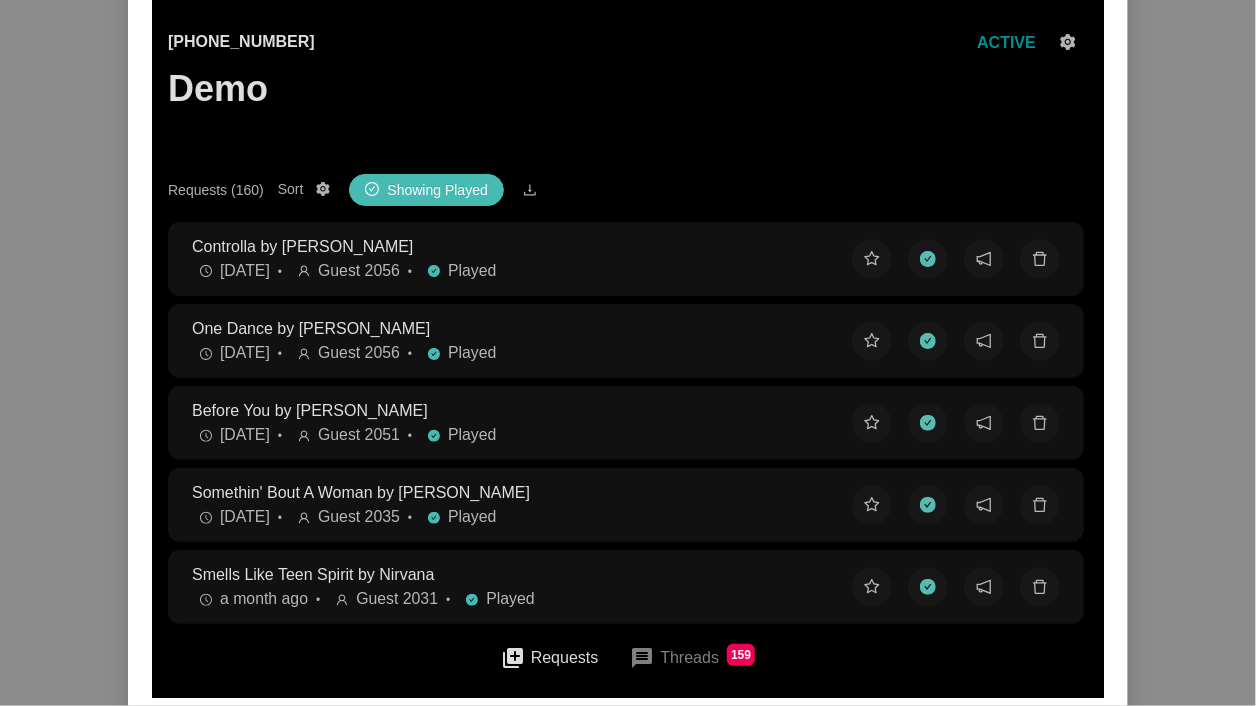 scroll, scrollTop: 255, scrollLeft: 0, axis: vertical 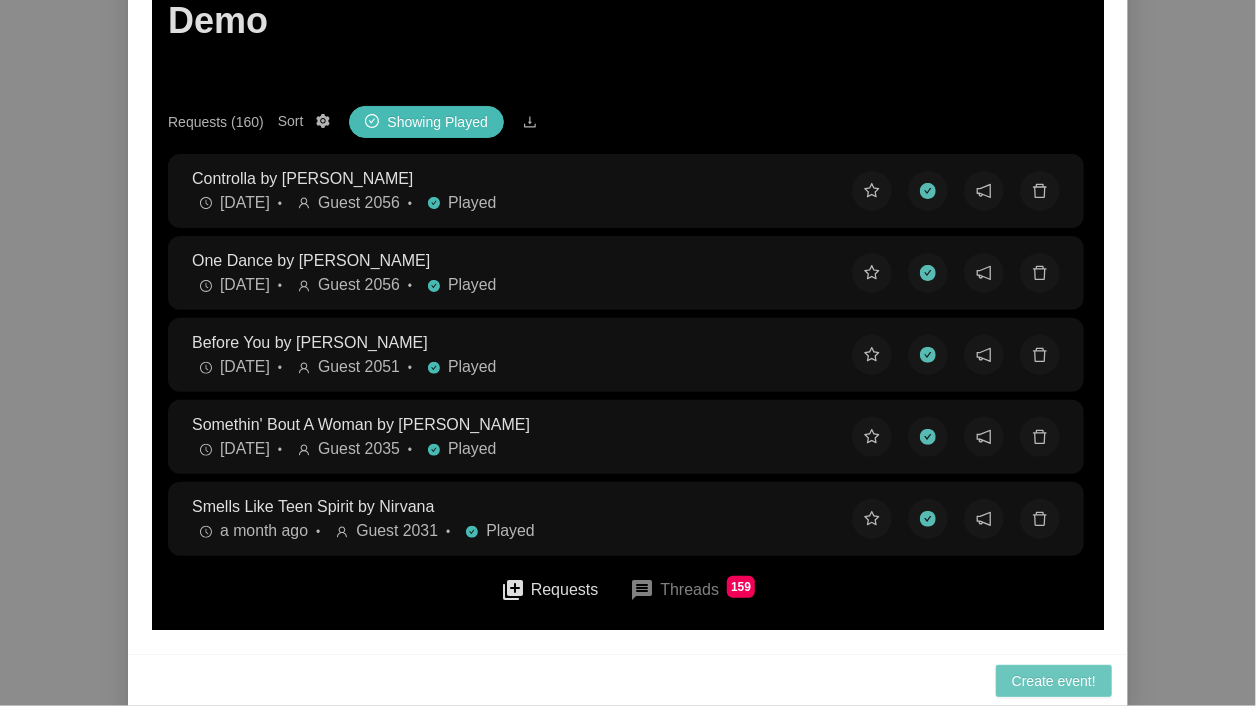click on "Create event!" at bounding box center [1054, 681] 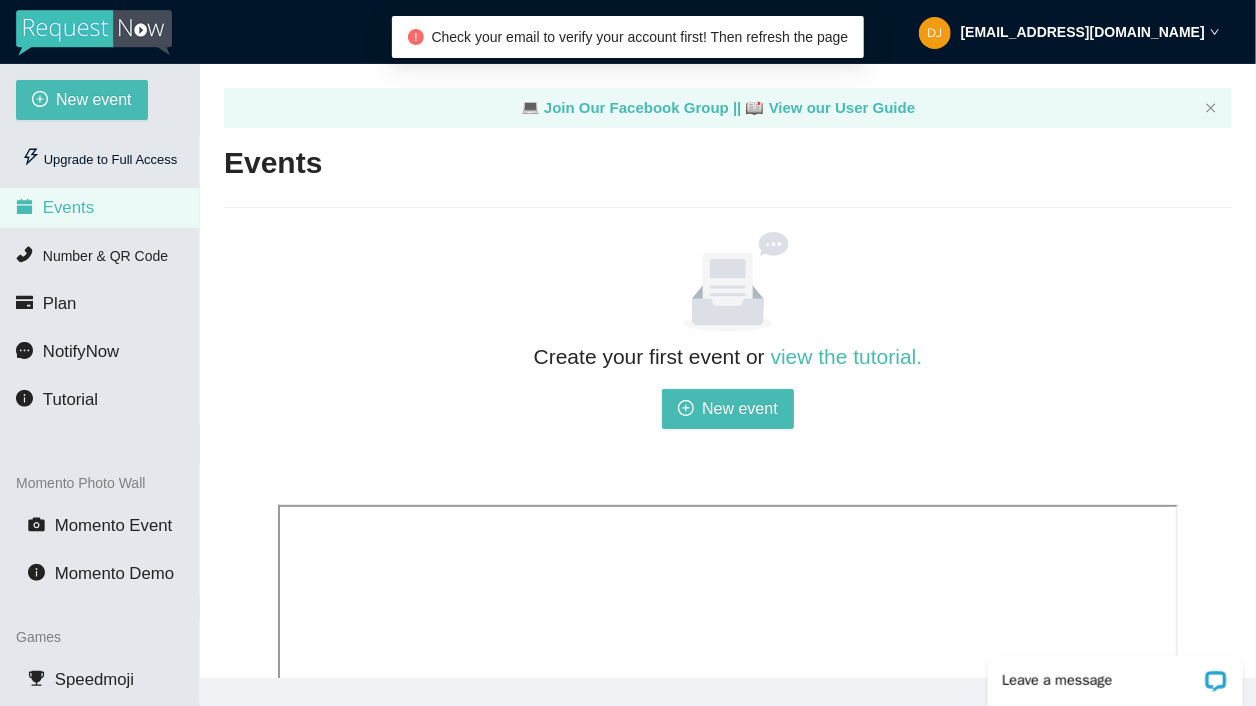 scroll, scrollTop: 0, scrollLeft: 0, axis: both 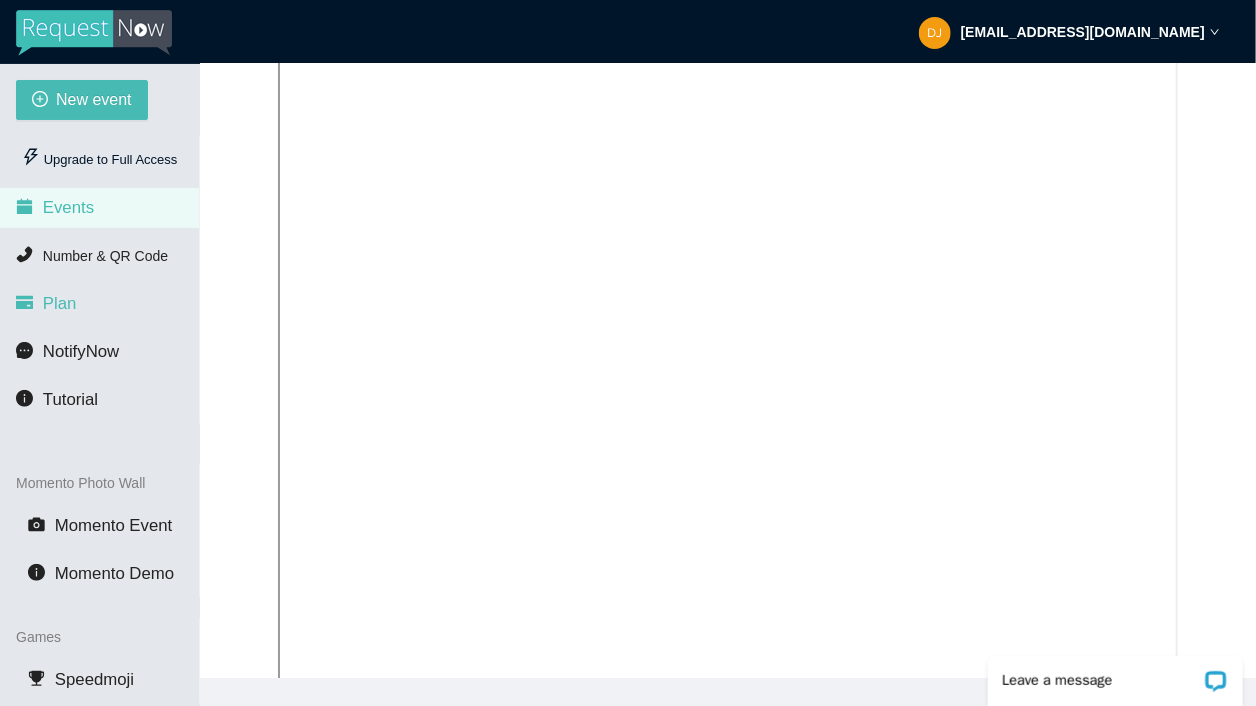 click 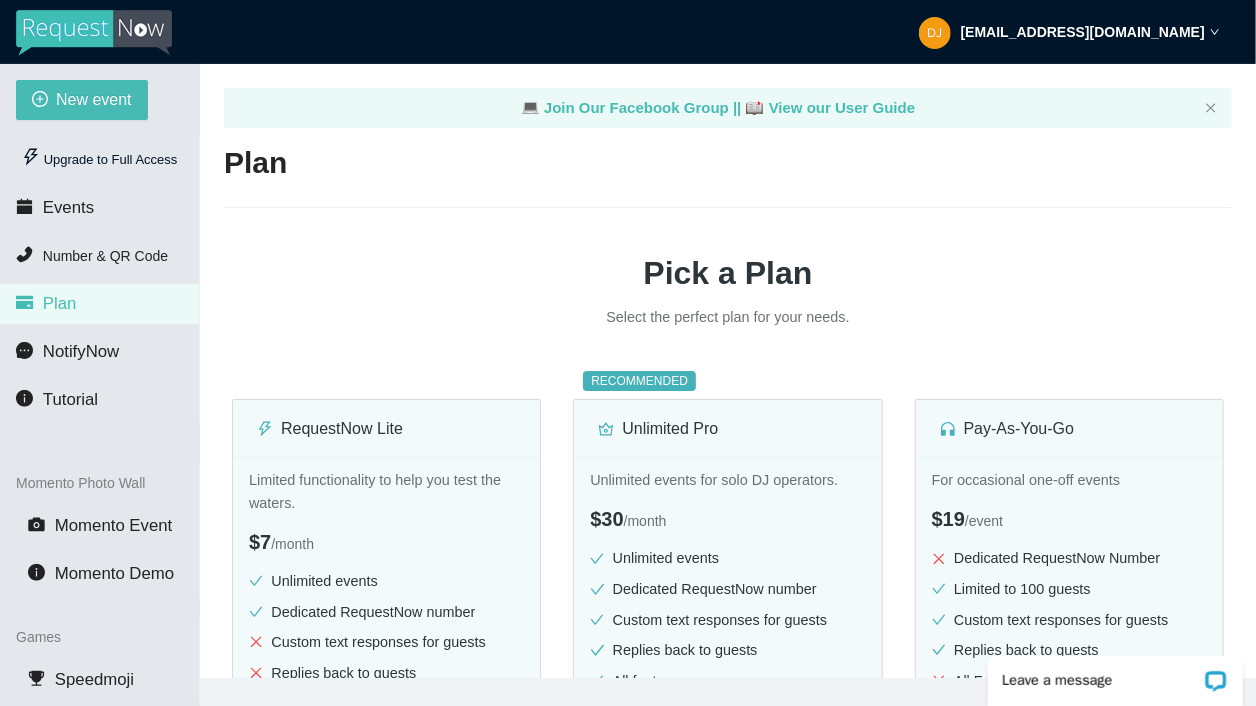 scroll, scrollTop: 0, scrollLeft: 0, axis: both 